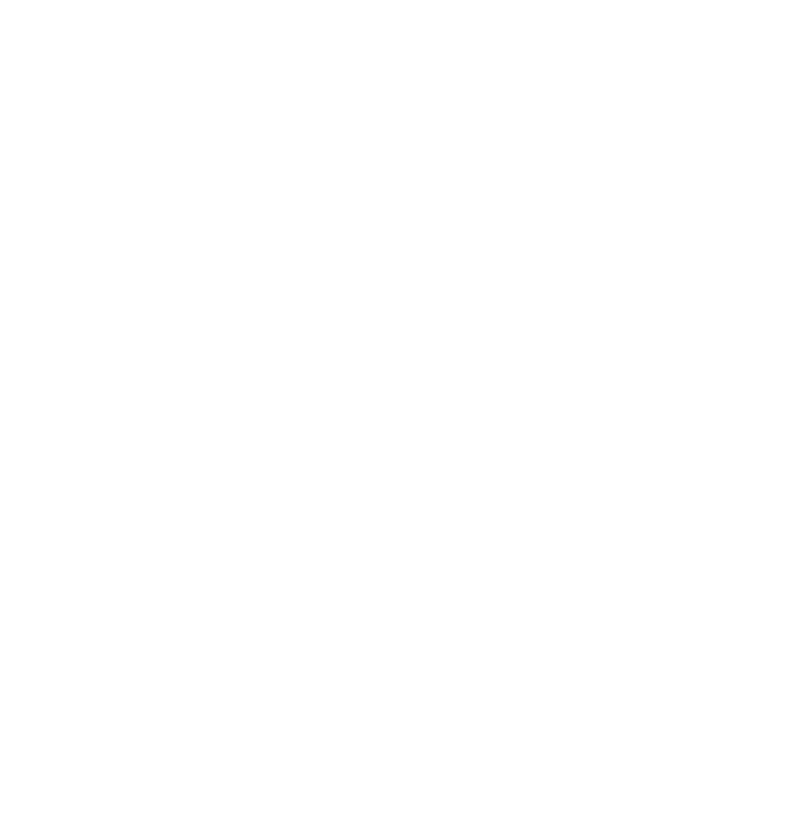 scroll, scrollTop: 0, scrollLeft: 0, axis: both 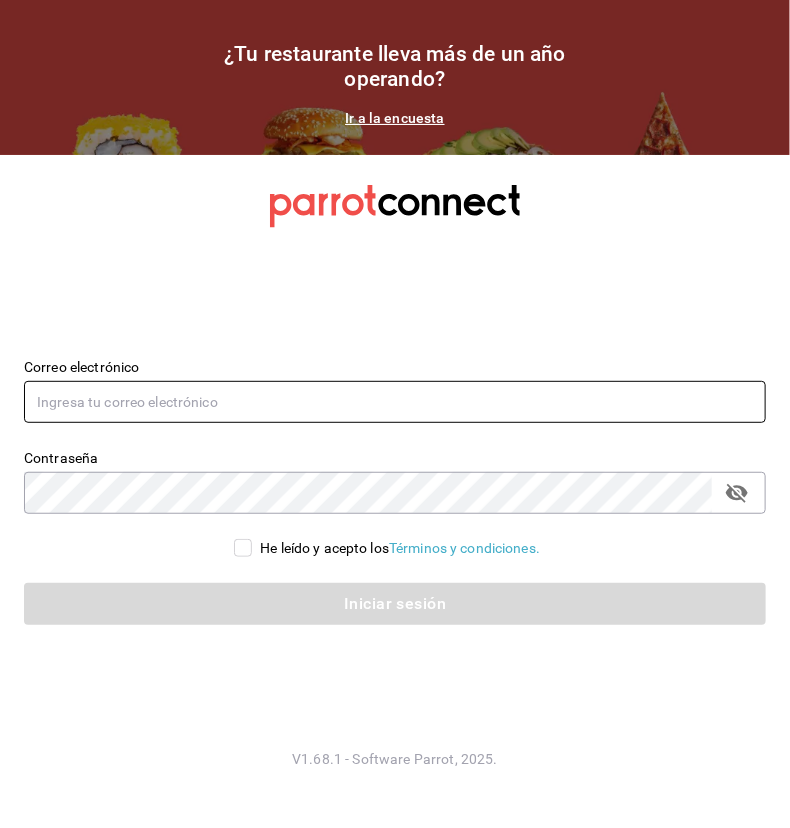 type on "[USERNAME]@example.com" 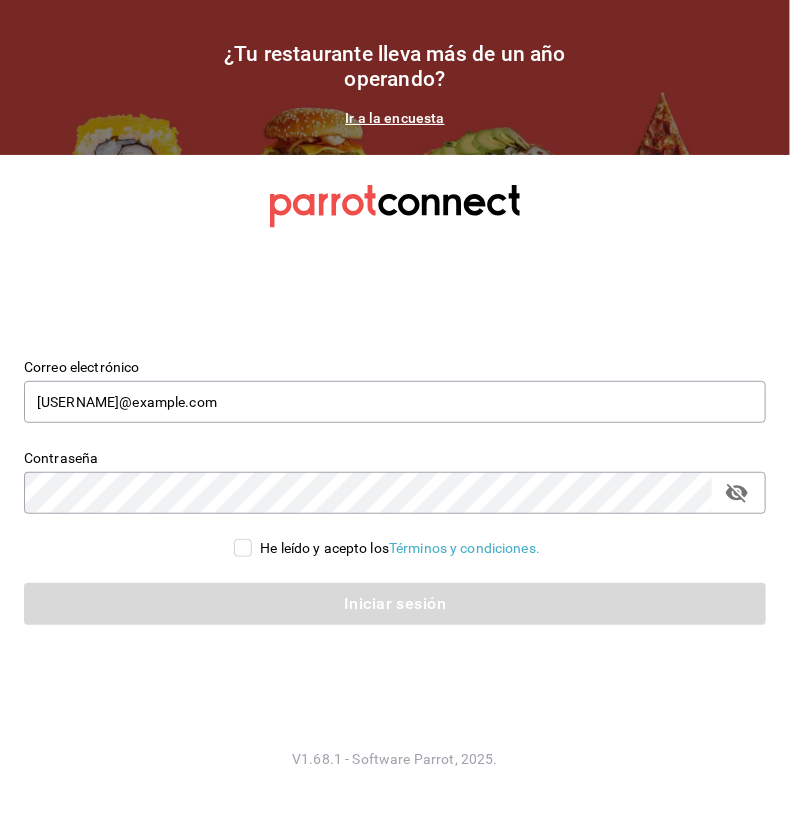 click on "He leído y acepto los  Términos y condiciones." at bounding box center [243, 548] 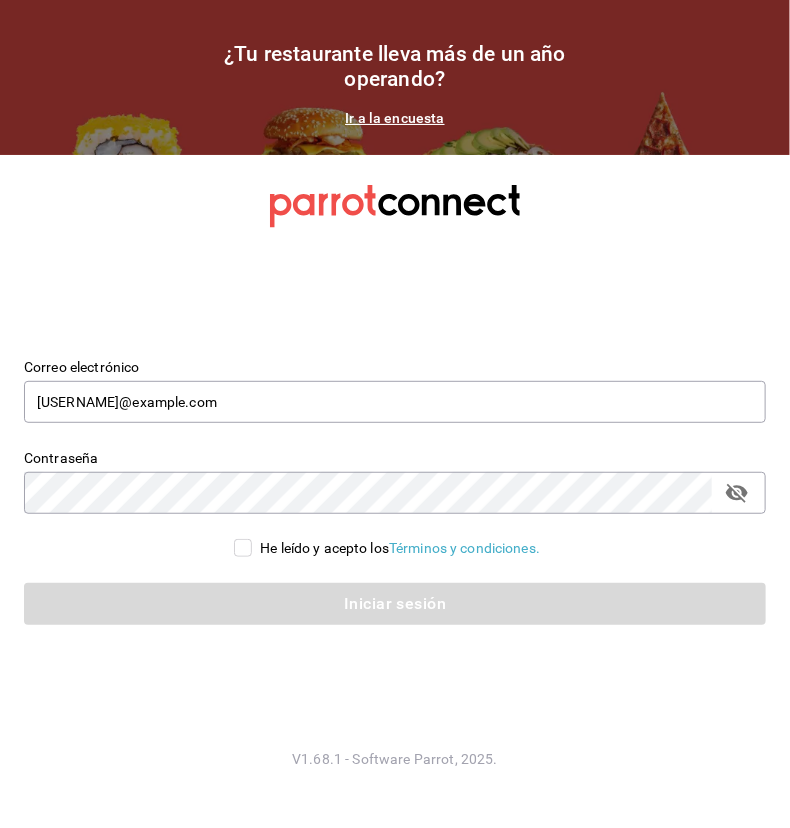 checkbox on "true" 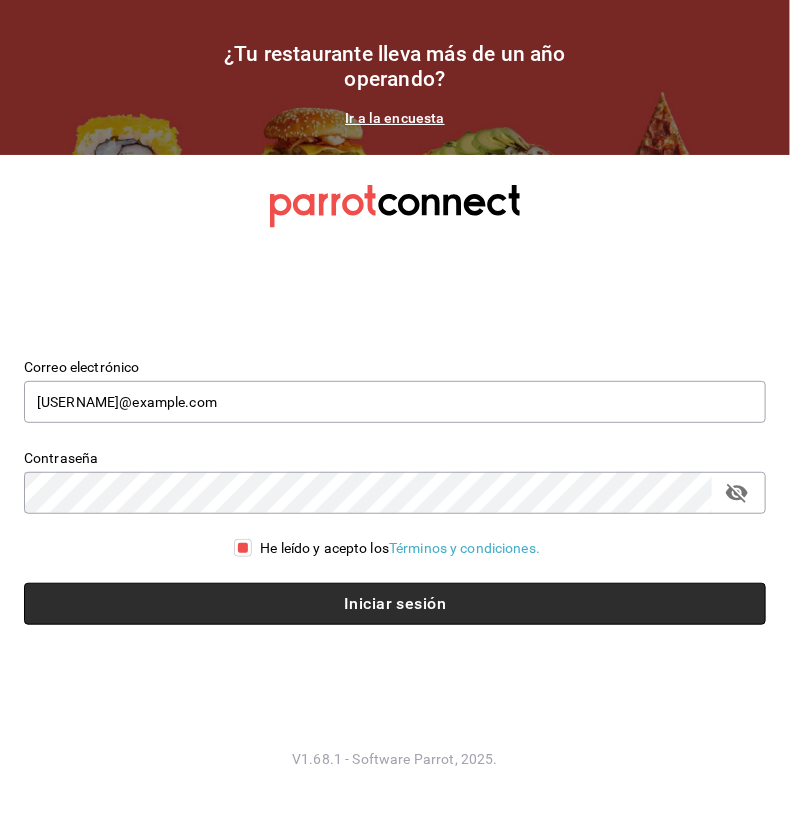 click on "Iniciar sesión" at bounding box center (395, 604) 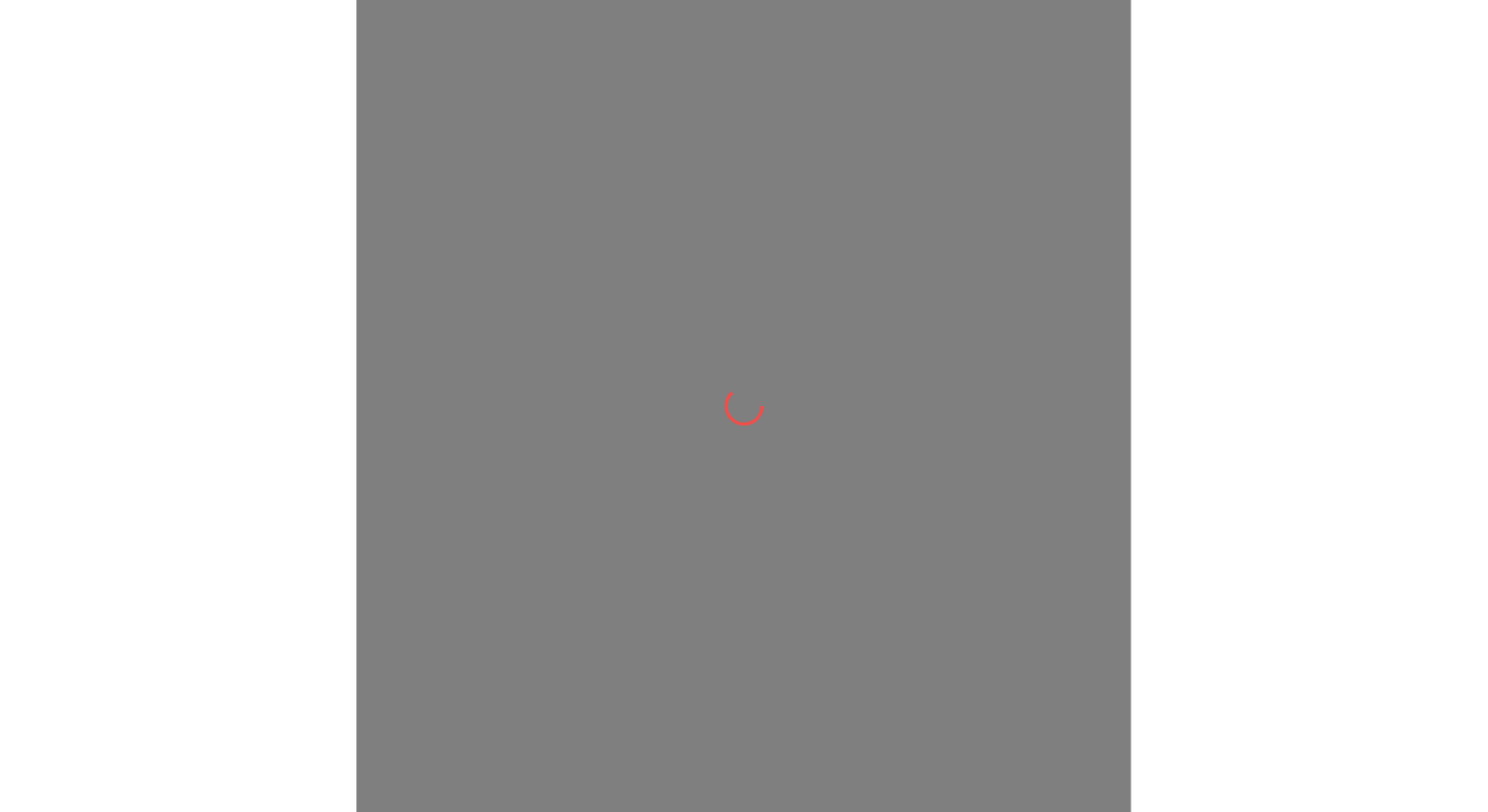 scroll, scrollTop: 0, scrollLeft: 0, axis: both 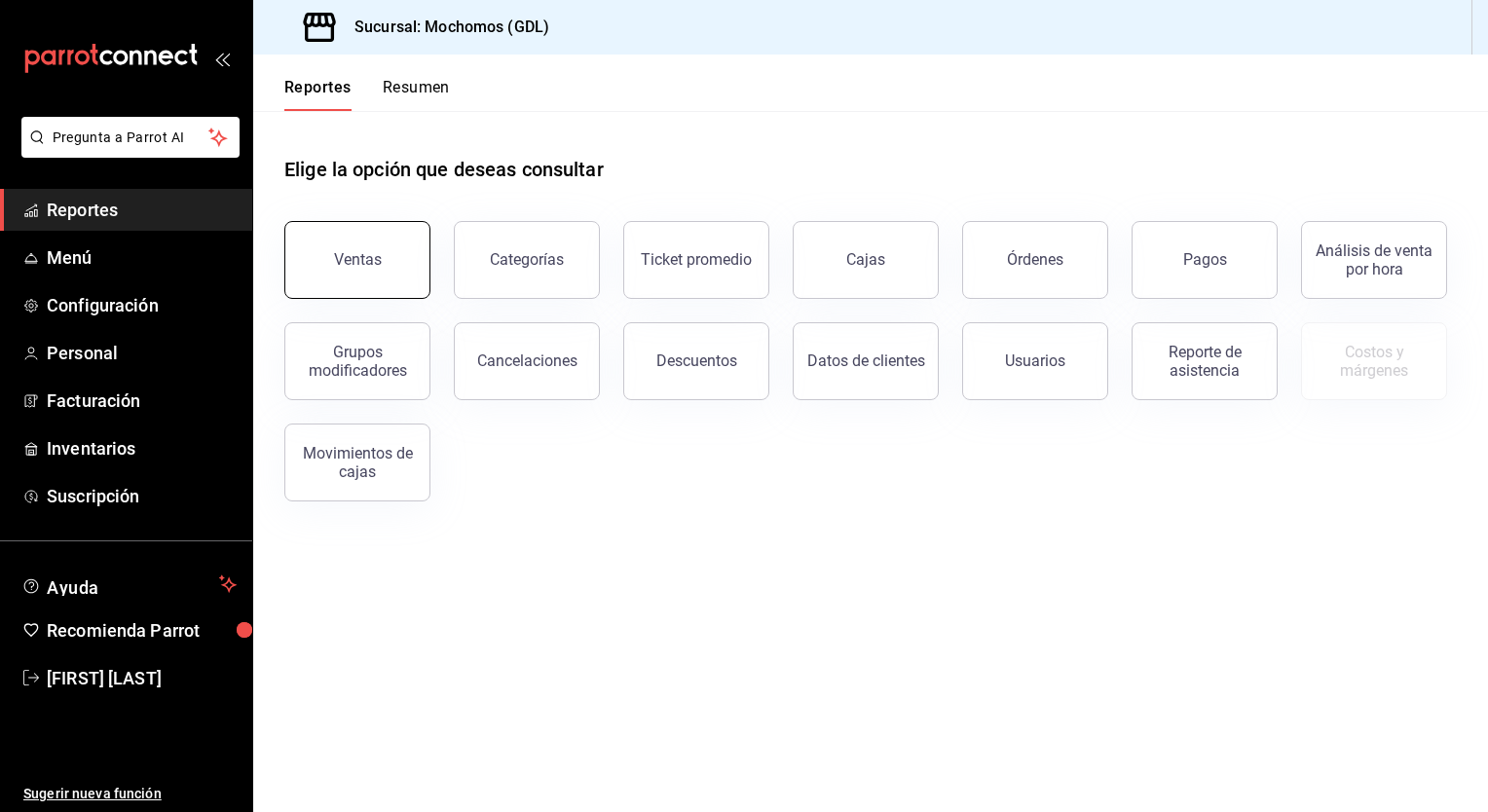 click on "Ventas" at bounding box center (357, 260) 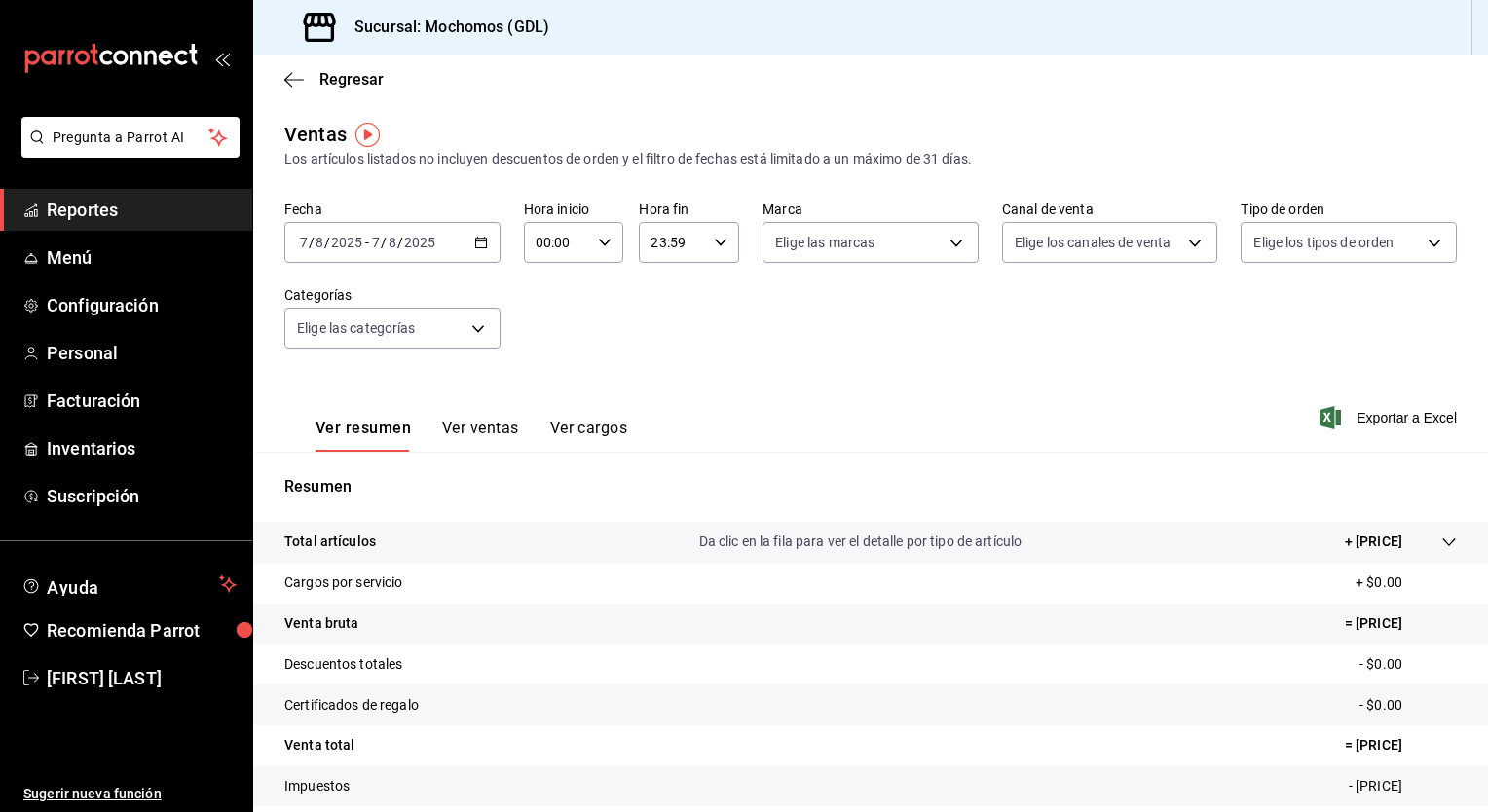 click on "2025-08-07 7 / 8 / 2025 - 2025-08-07 7 / 8 / 2025" at bounding box center [392, 242] 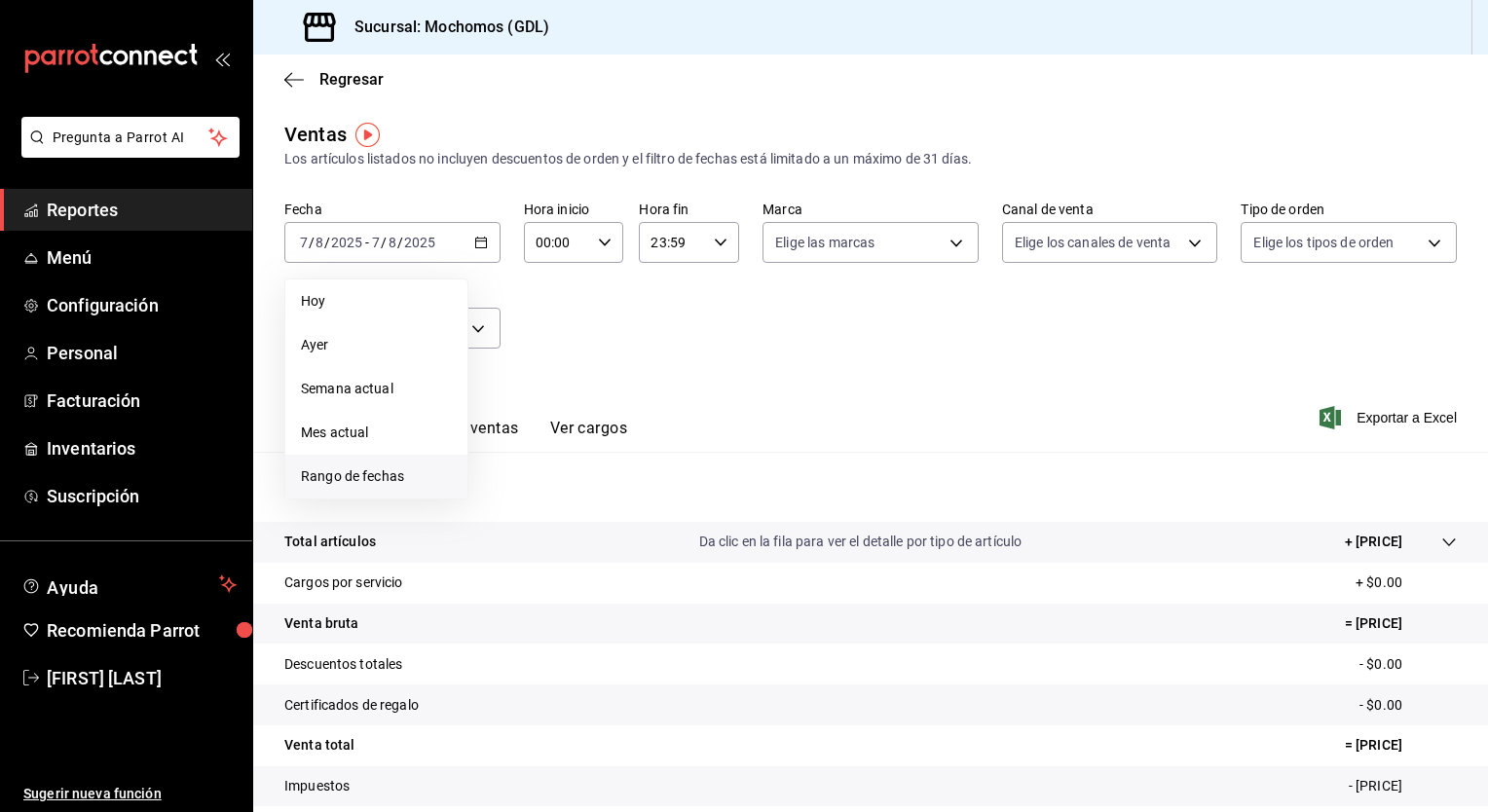click on "Rango de fechas" at bounding box center (376, 476) 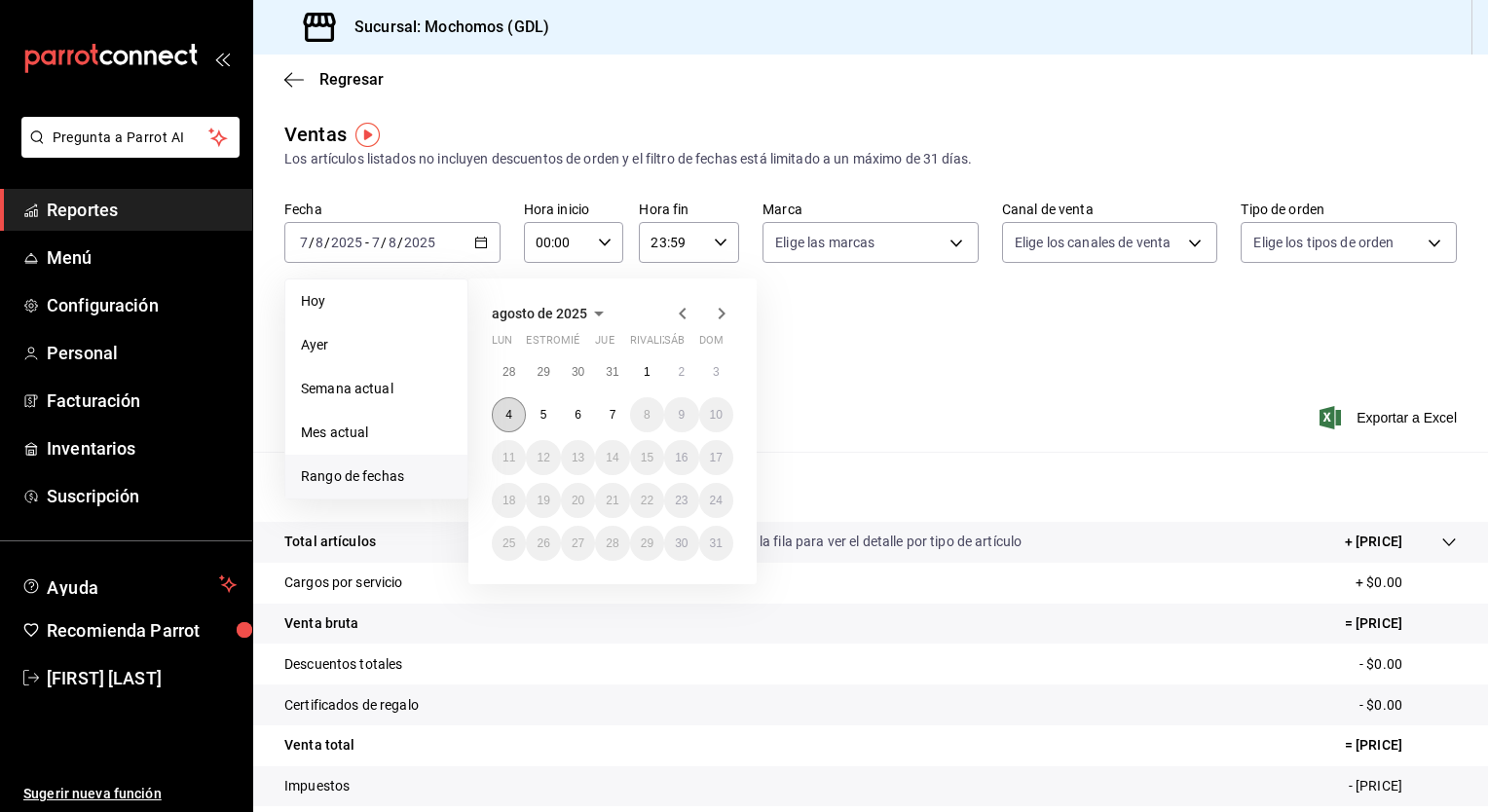 click on "4" at bounding box center [508, 415] 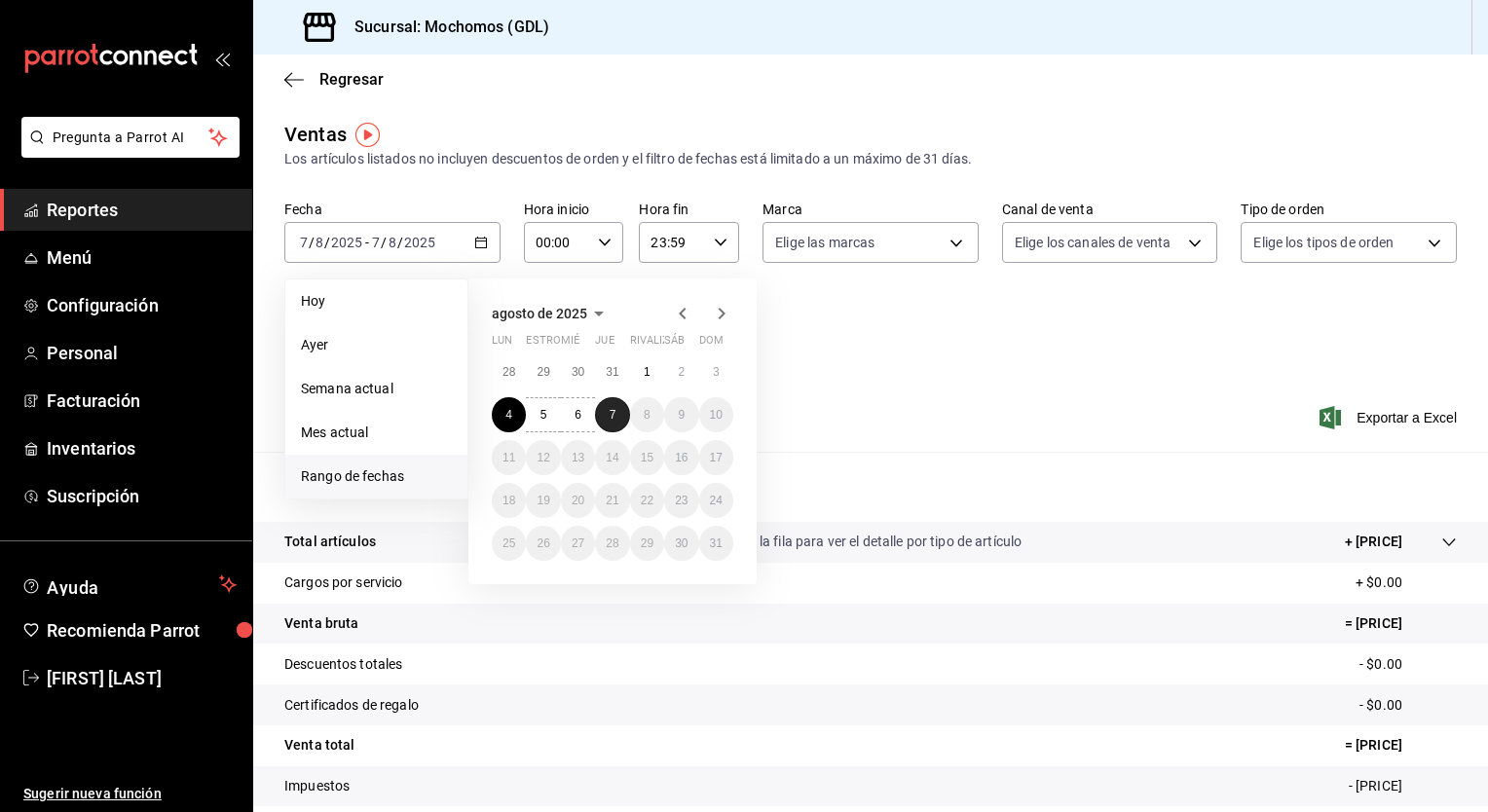 click on "7" at bounding box center [612, 415] 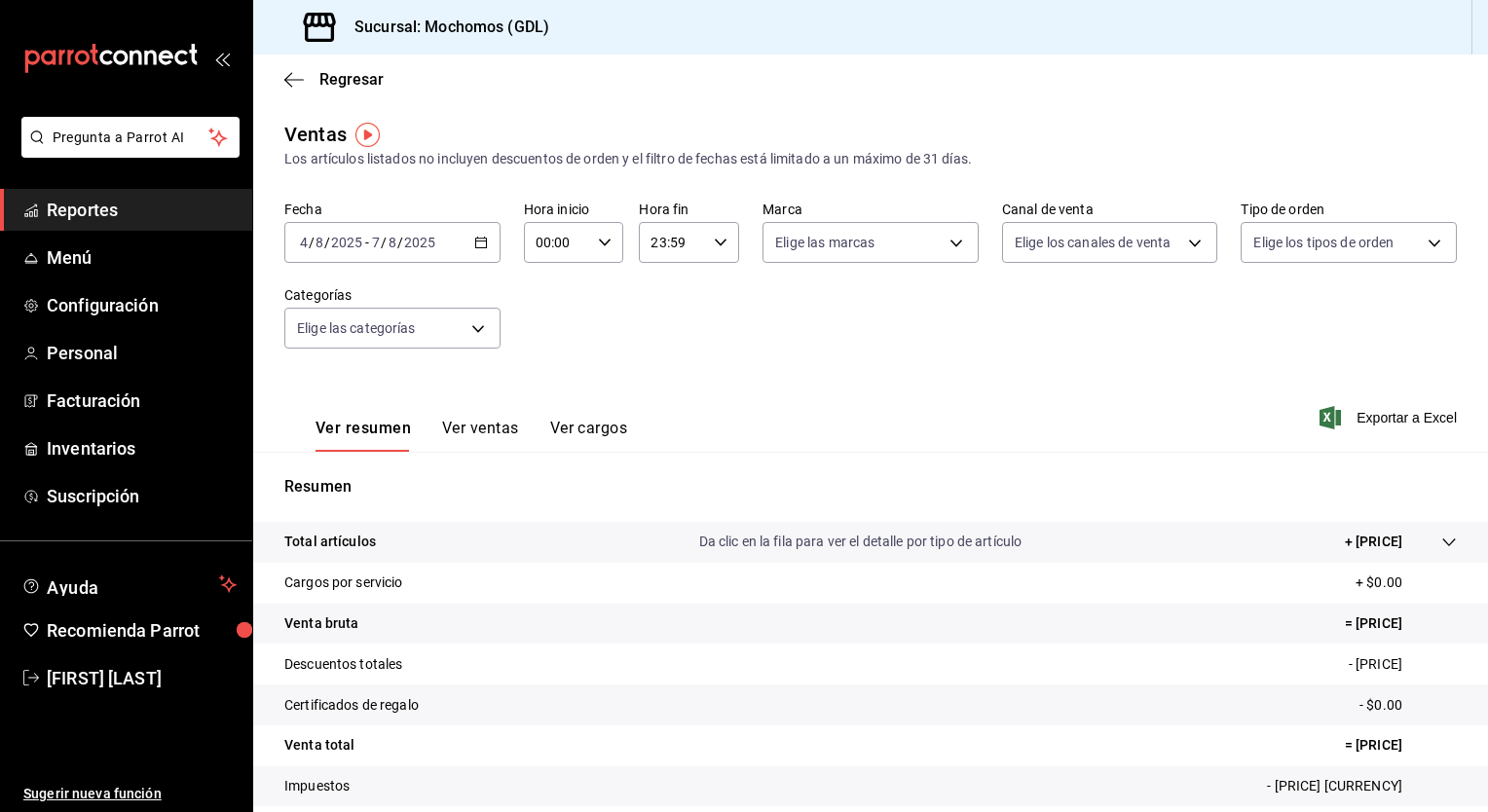 click 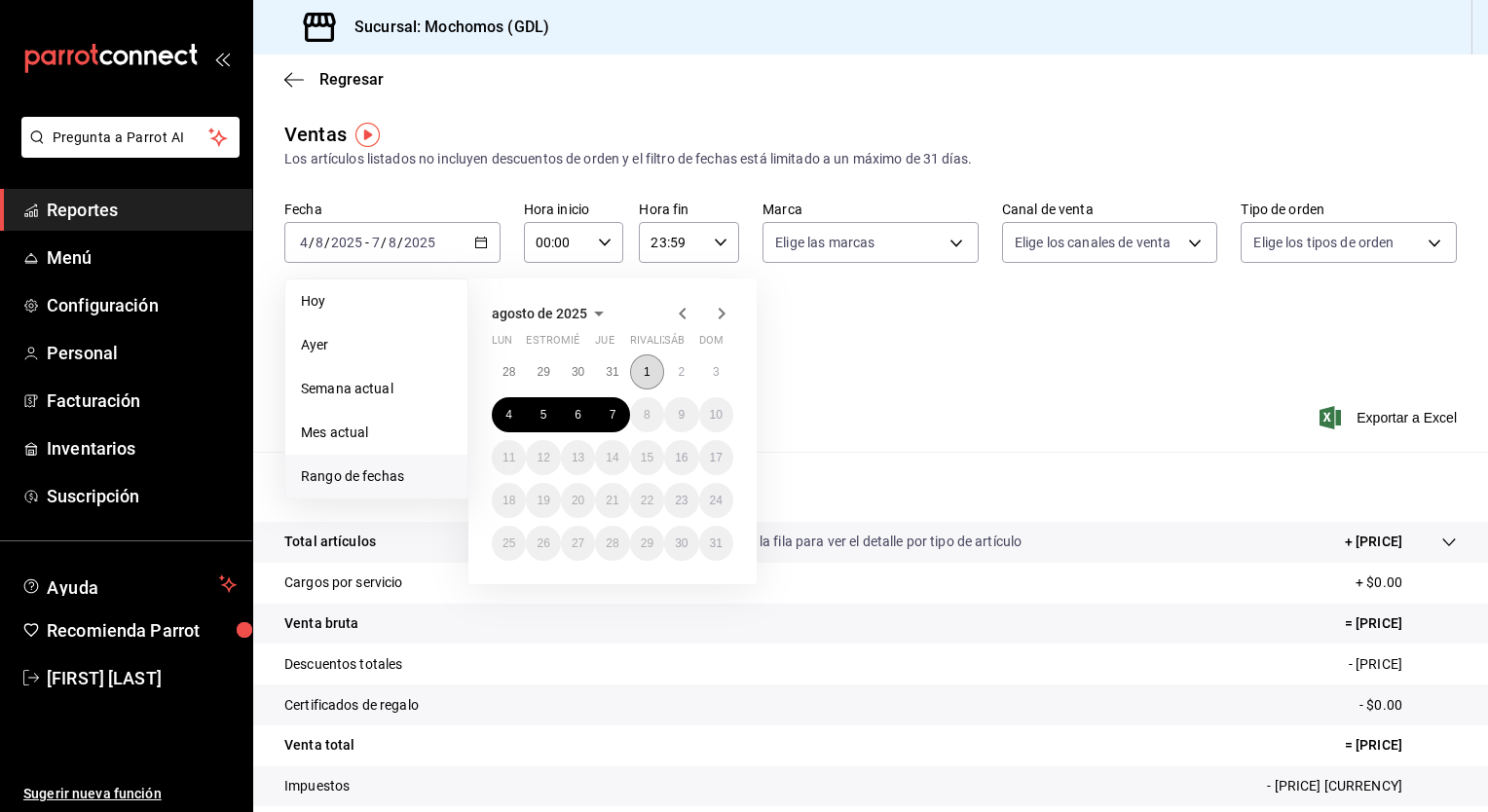 click on "1" at bounding box center [647, 372] 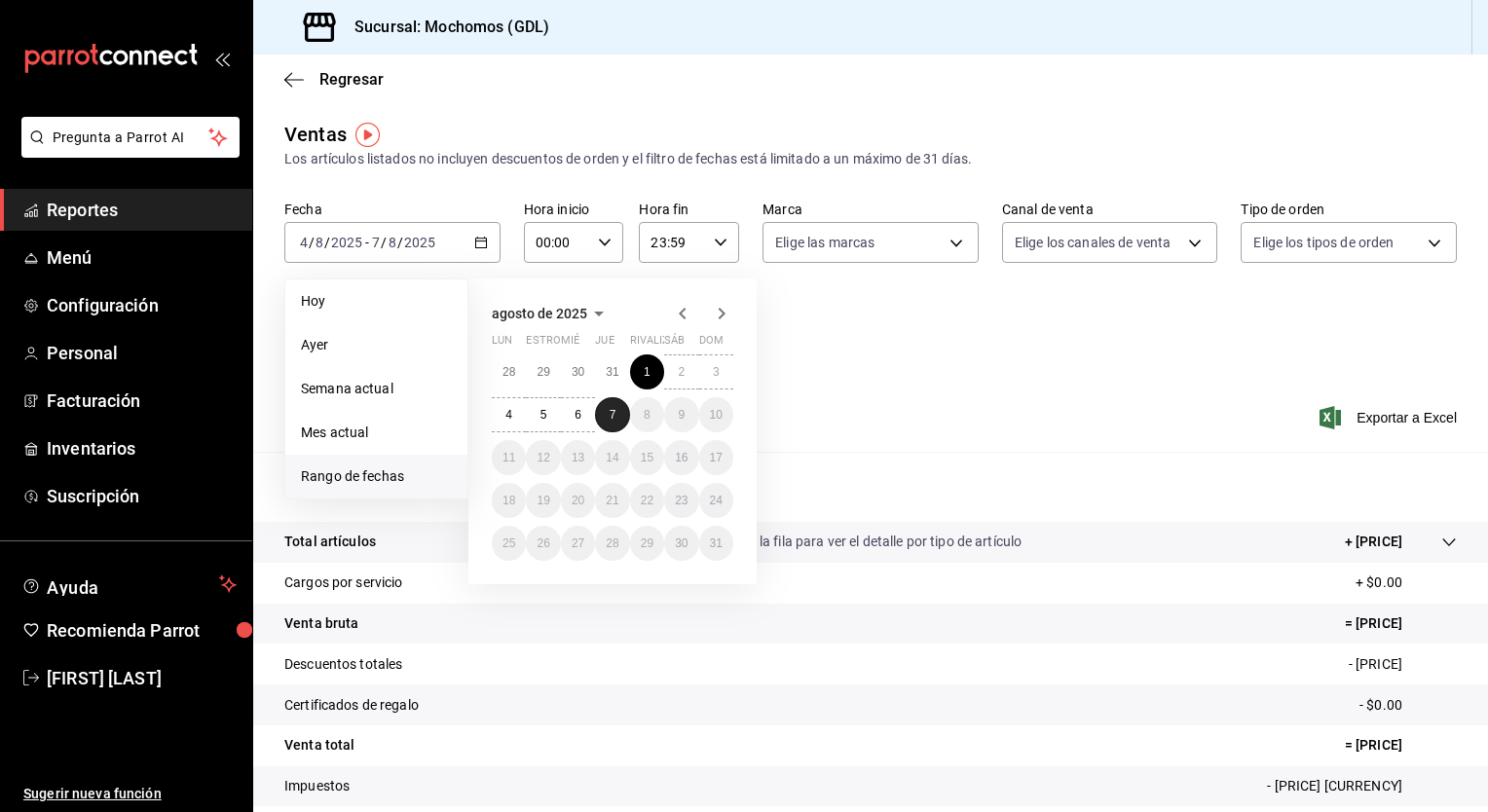 click on "7" at bounding box center [613, 415] 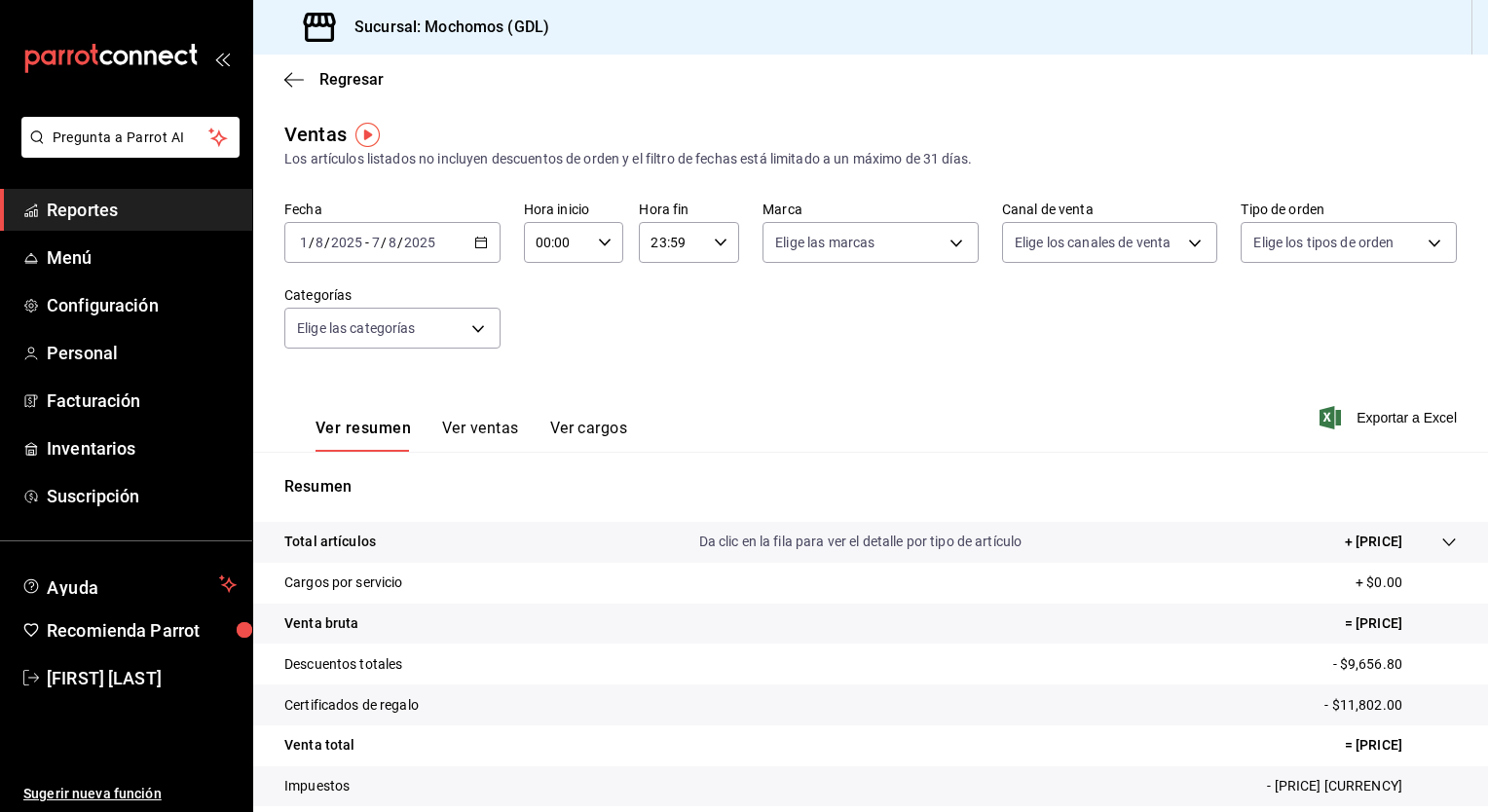 click on "00:00 Hora inicio" at bounding box center [574, 242] 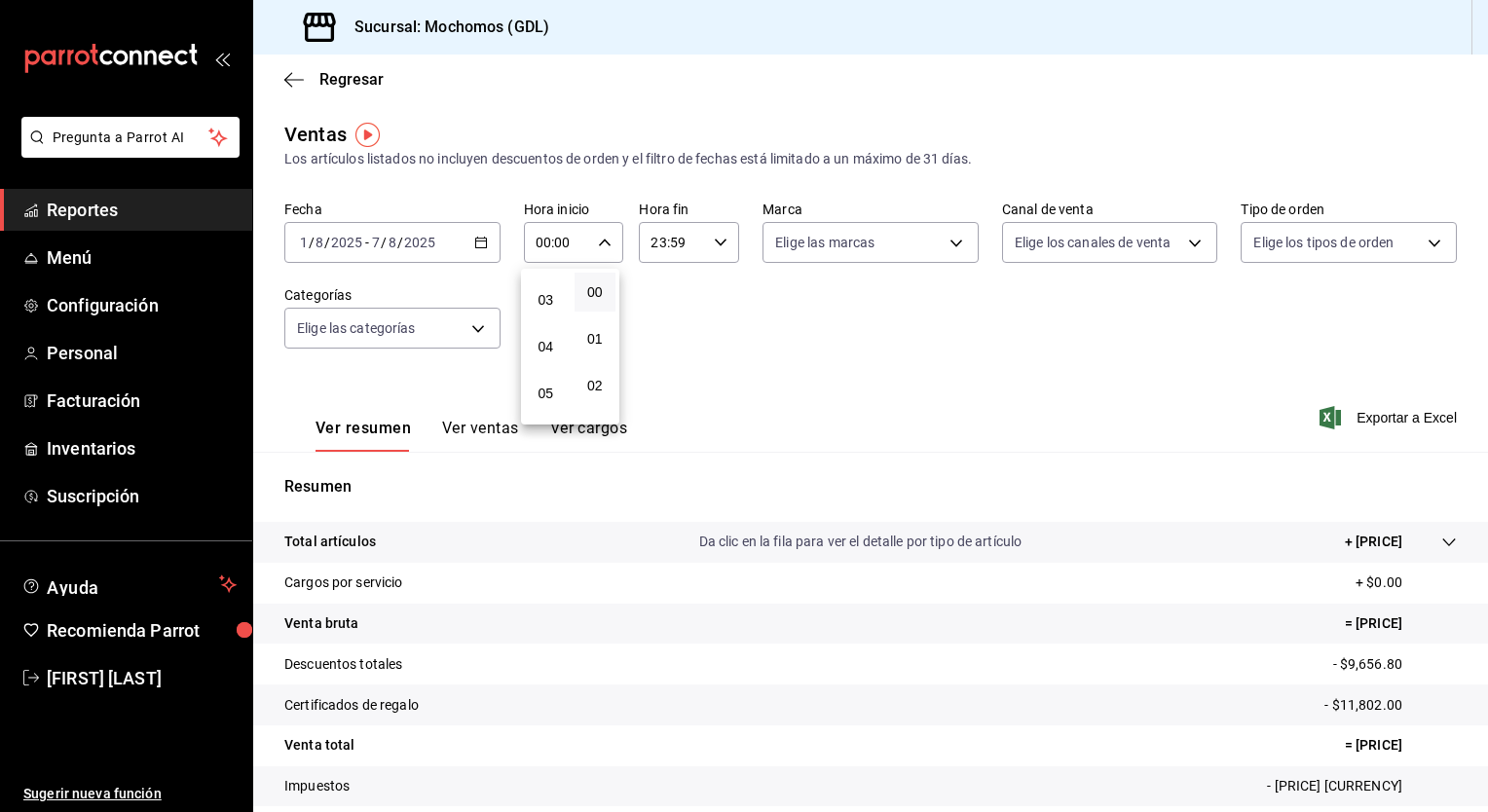 scroll, scrollTop: 135, scrollLeft: 0, axis: vertical 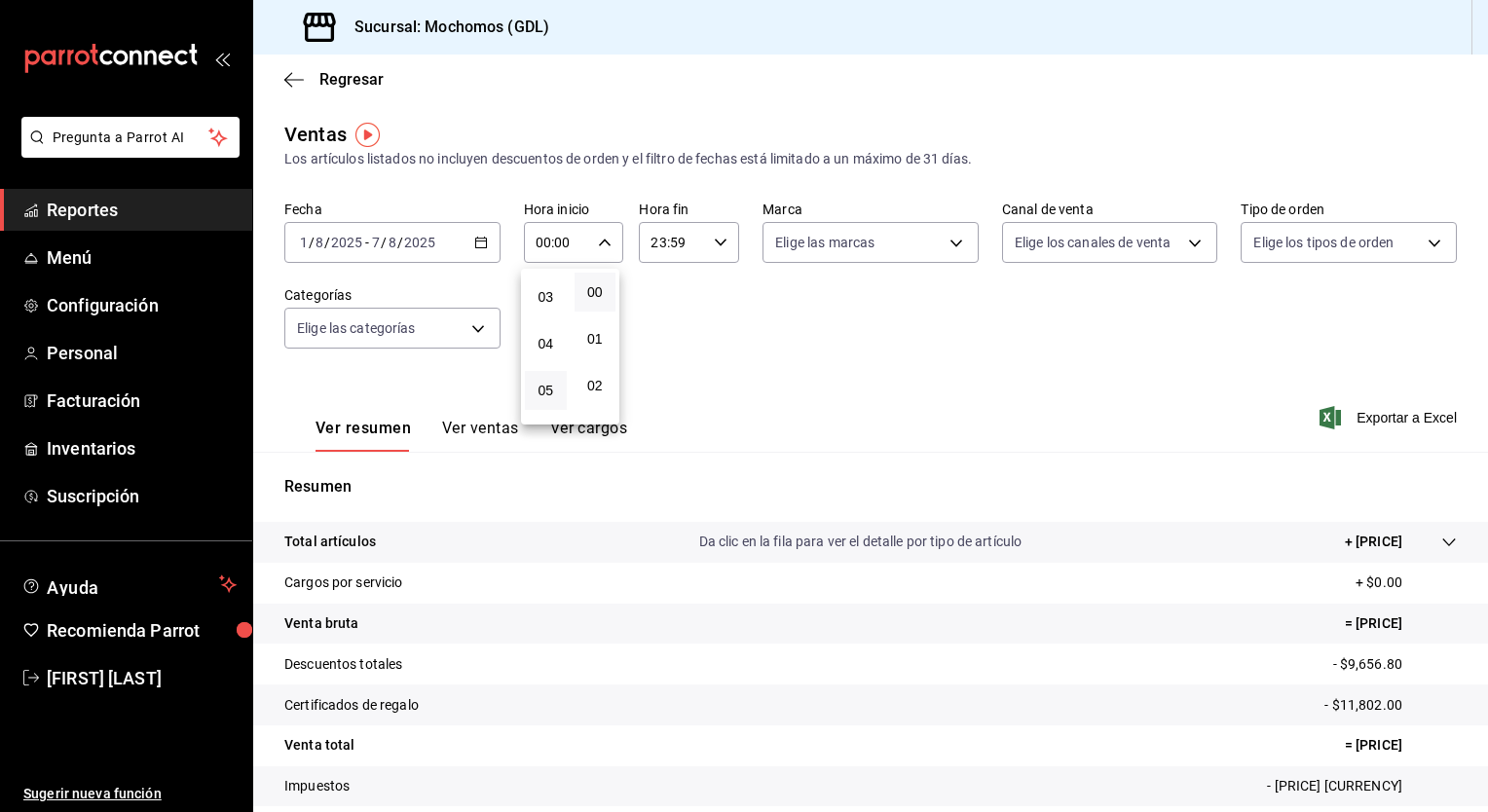 click on "05" at bounding box center (545, 390) 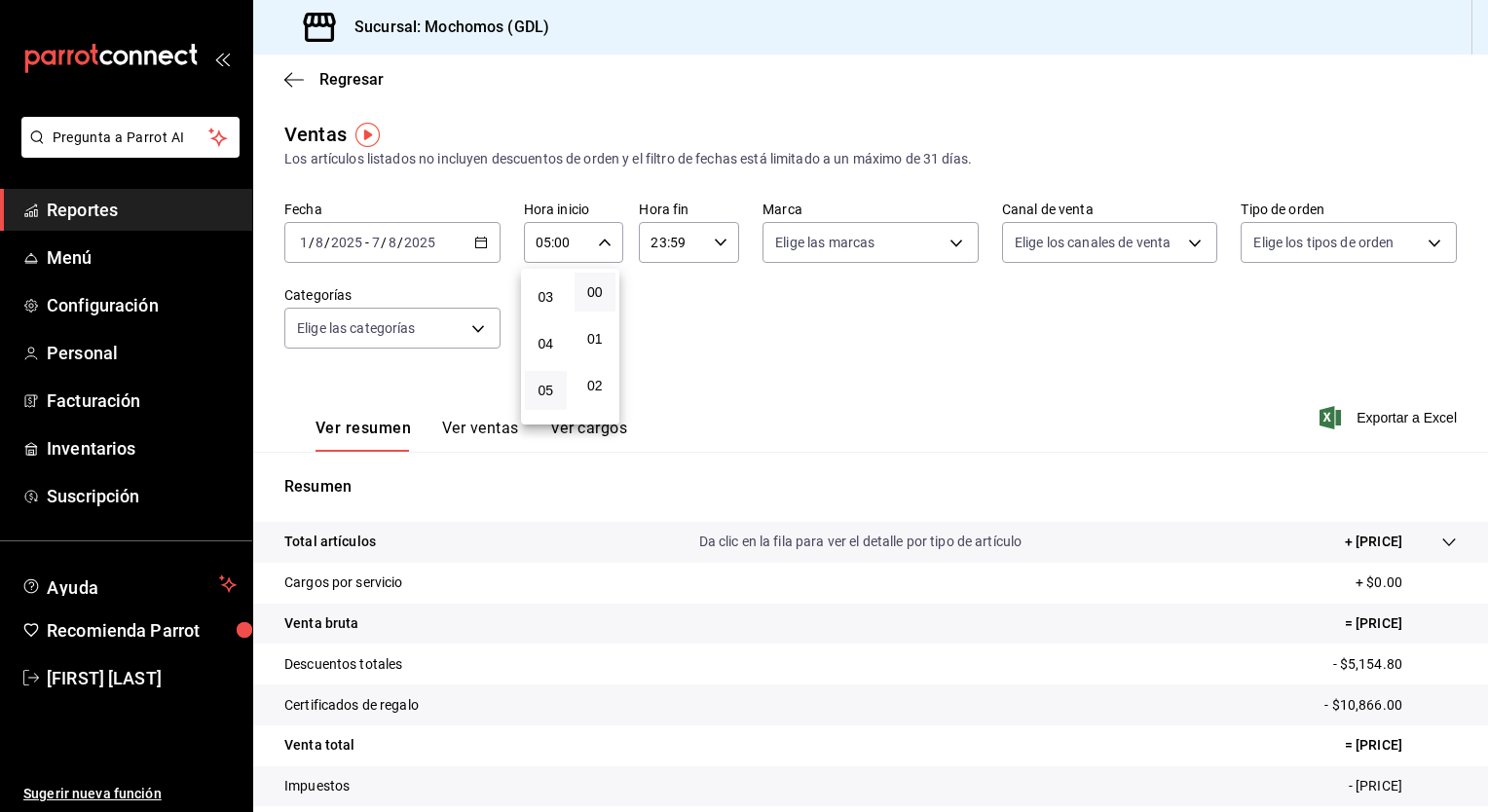 click at bounding box center (744, 406) 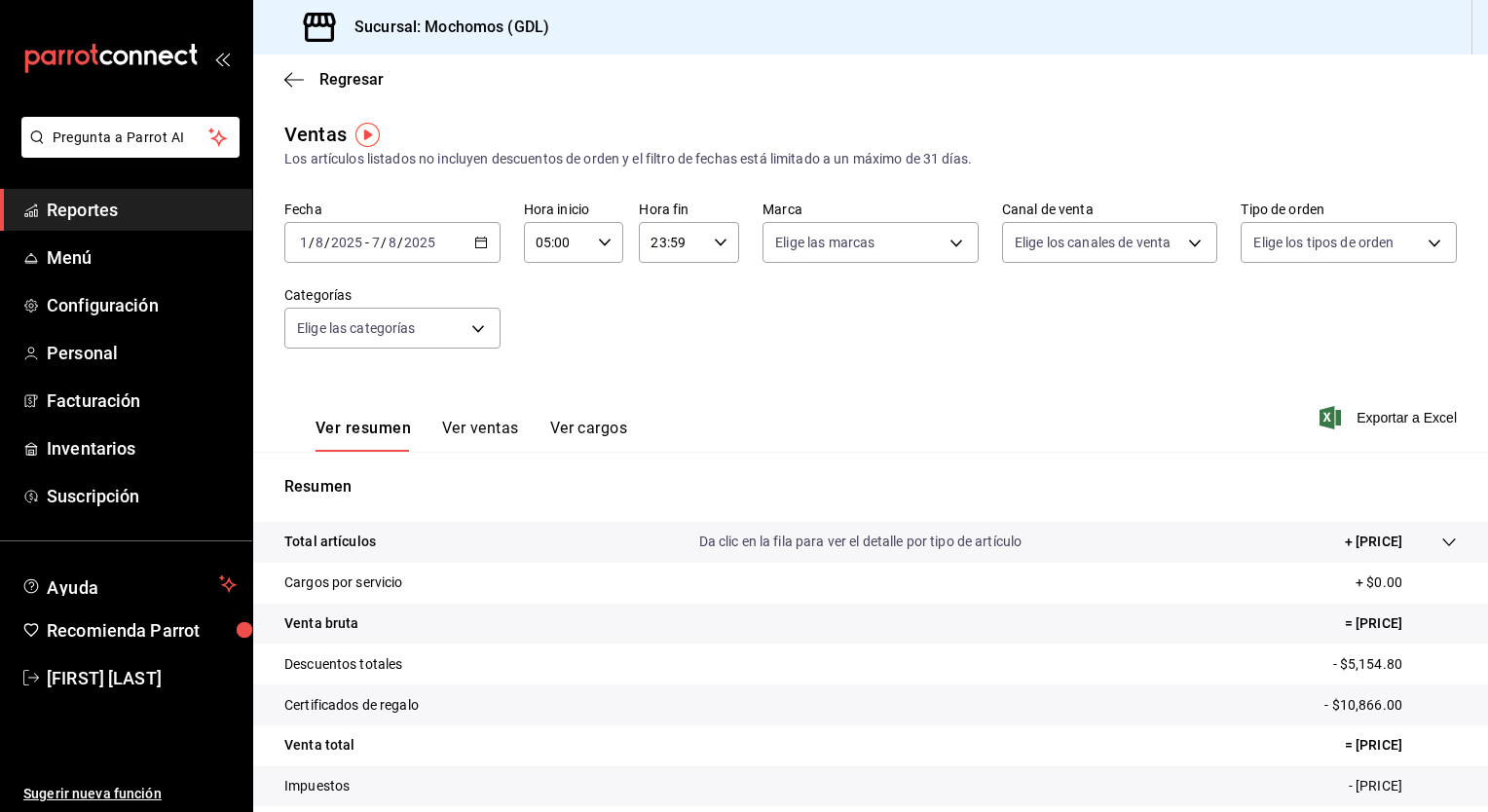 click on "23:59 Hora fin" at bounding box center (688, 242) 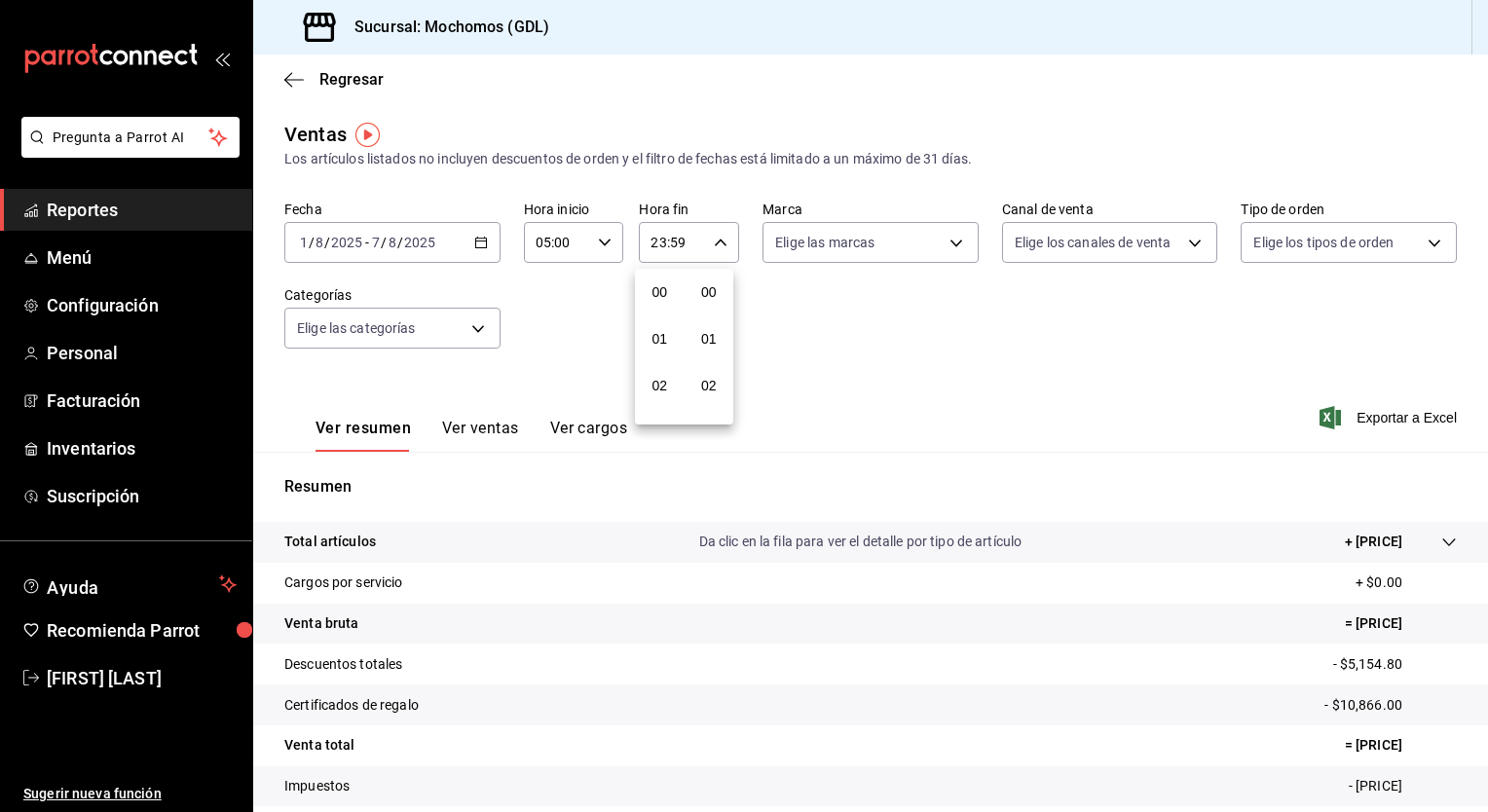scroll, scrollTop: 984, scrollLeft: 0, axis: vertical 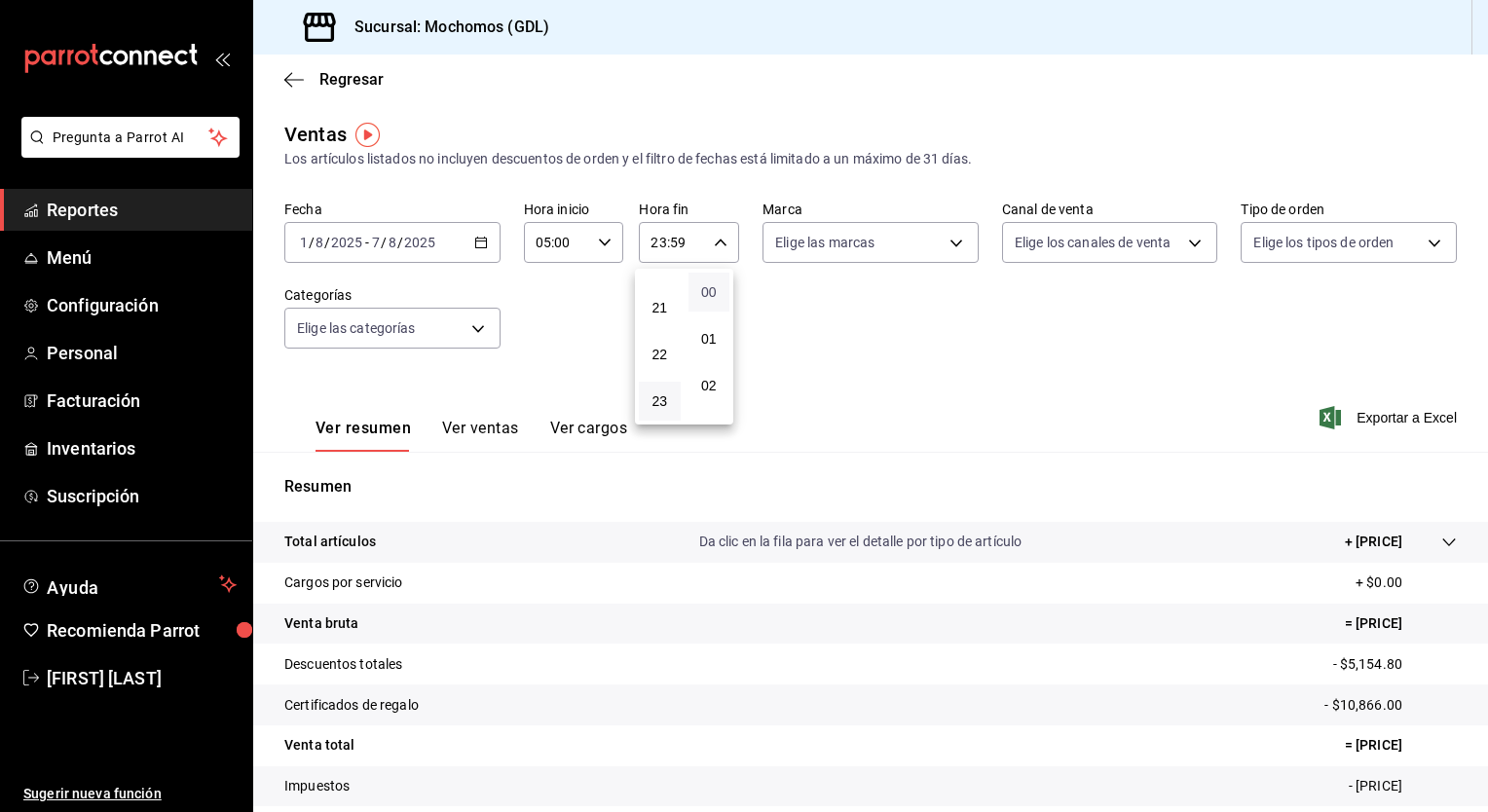 click on "00" at bounding box center [709, 292] 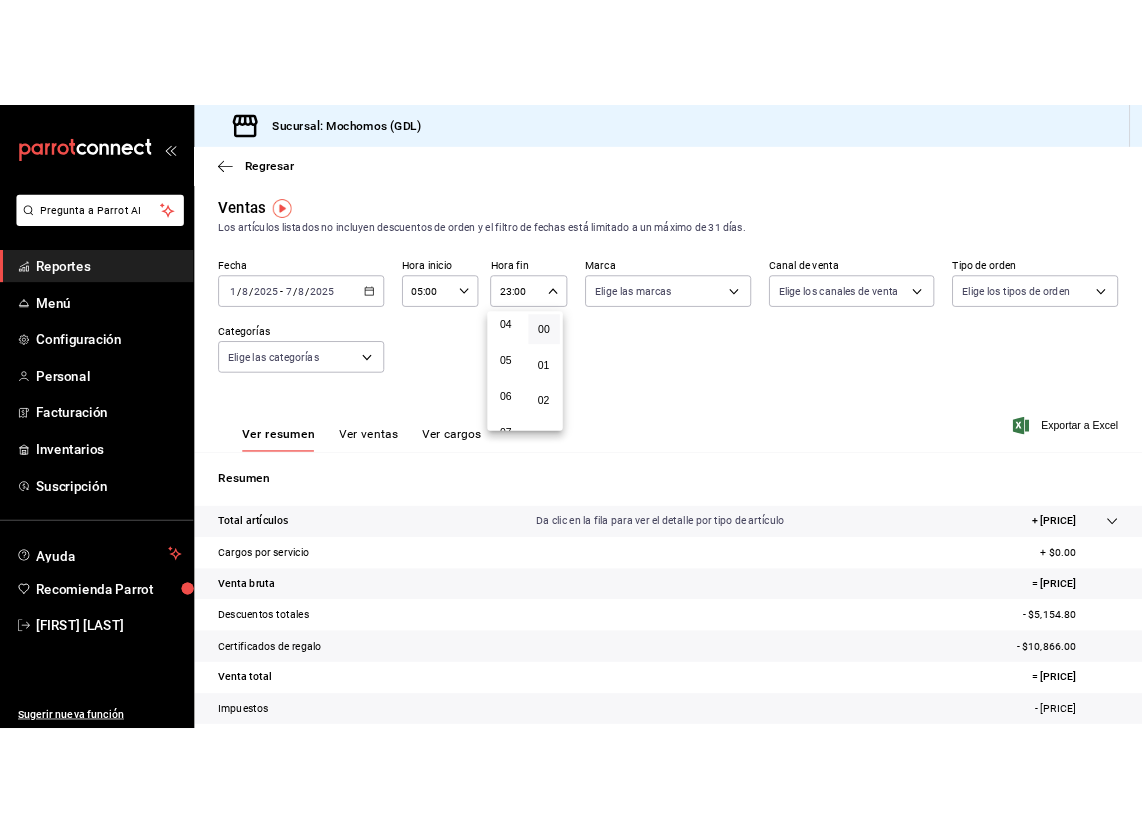scroll, scrollTop: 202, scrollLeft: 0, axis: vertical 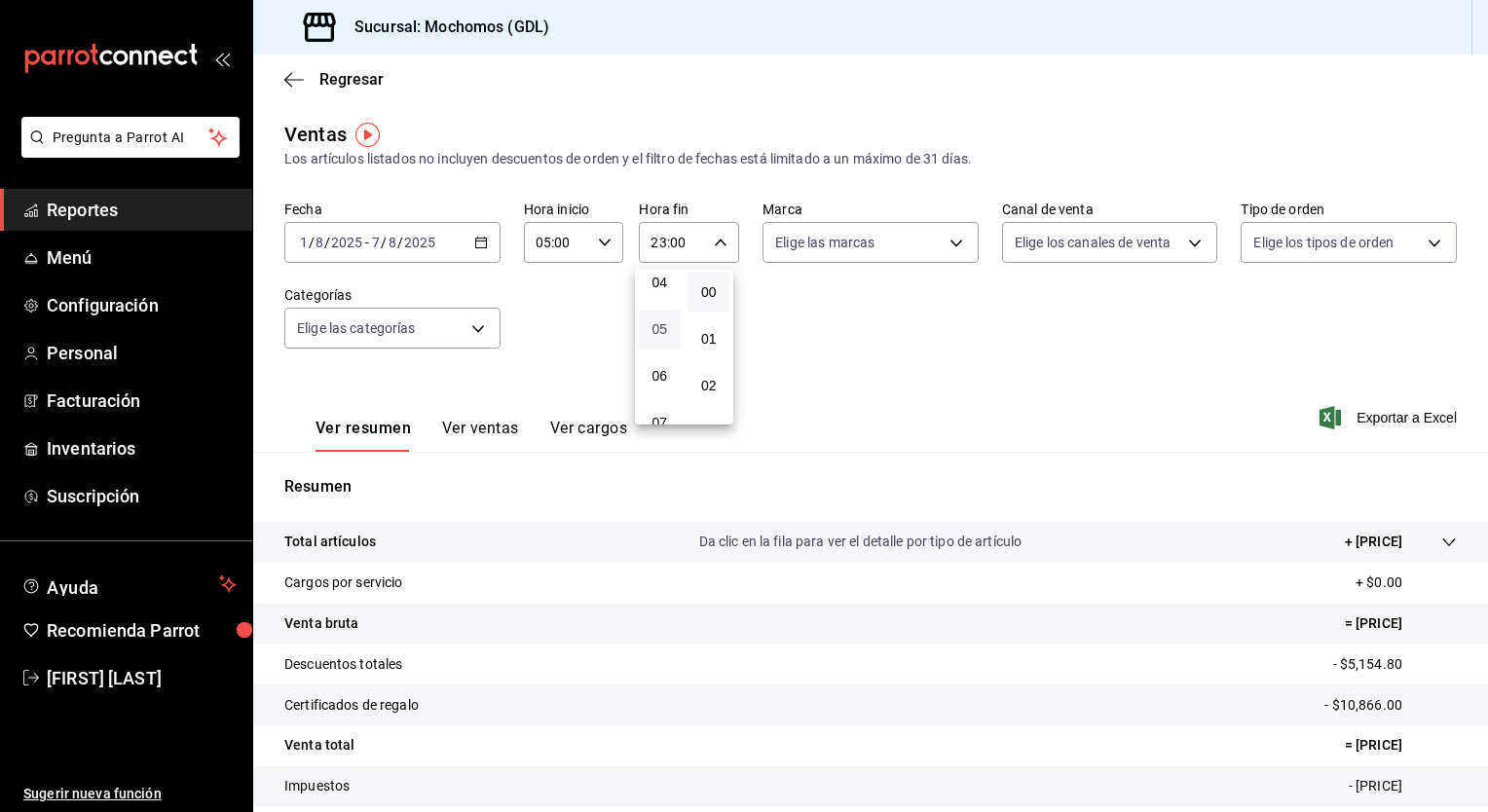 click on "05" at bounding box center (659, 329) 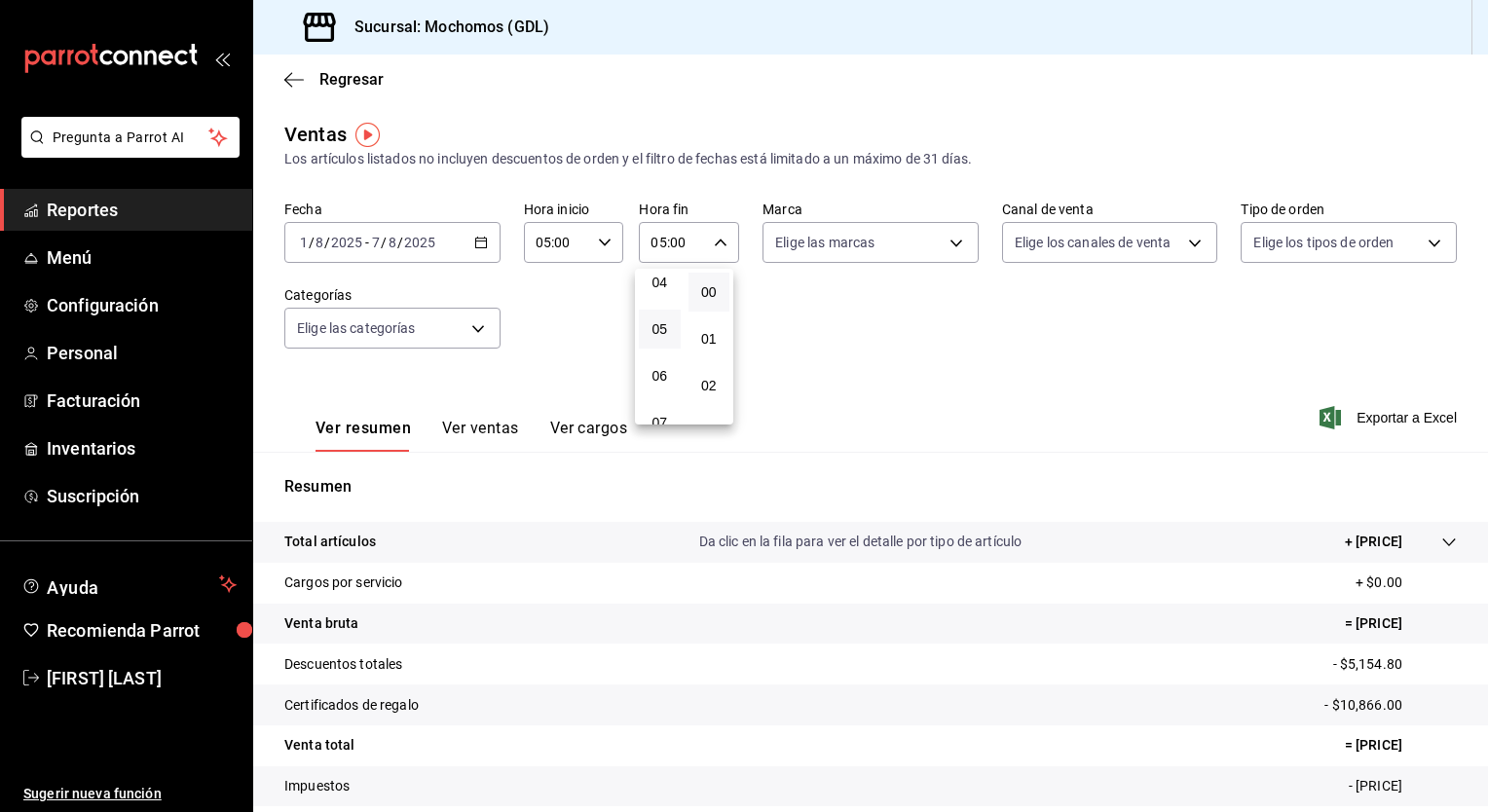 click at bounding box center (744, 406) 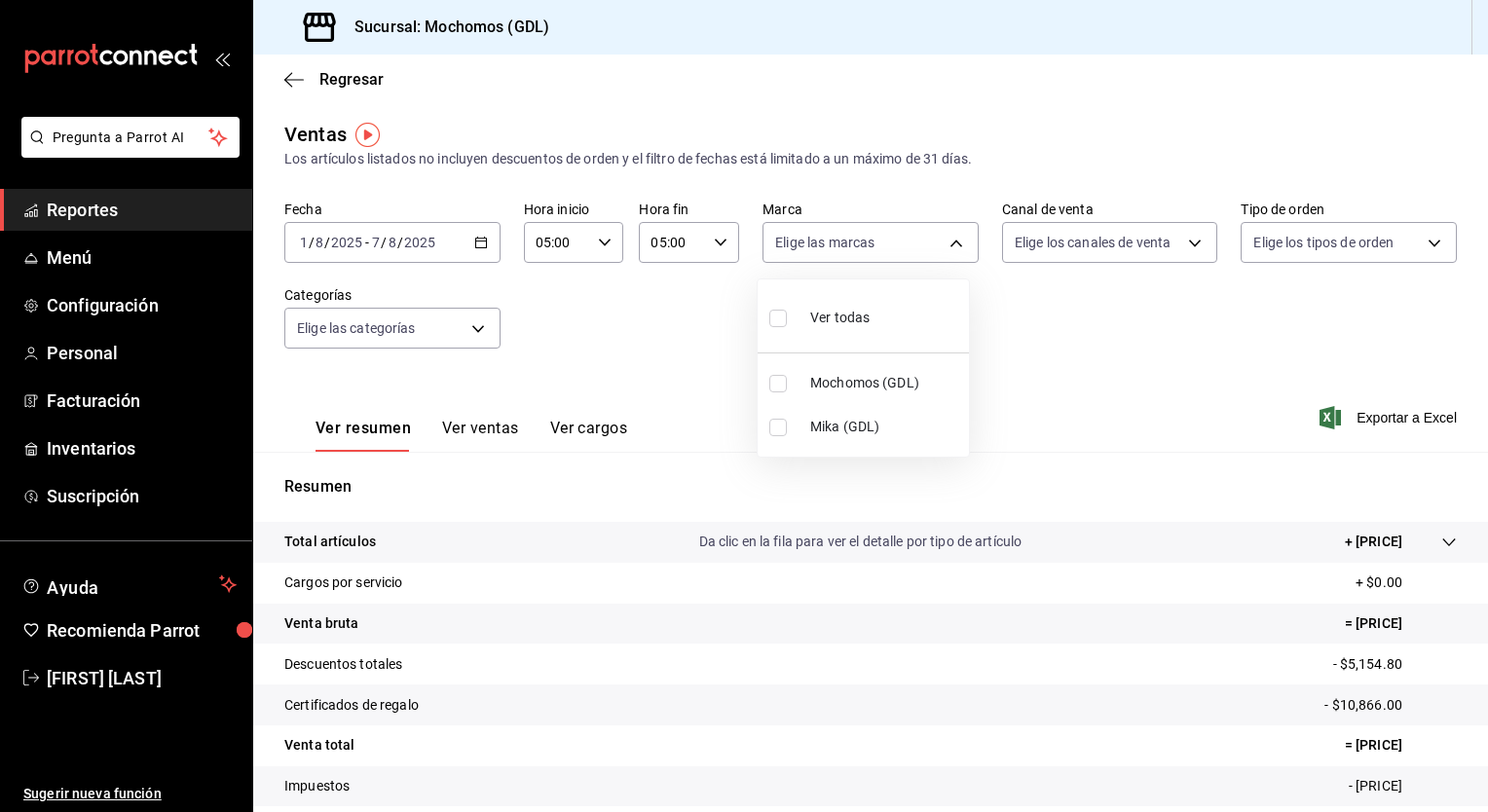 click on "Pregunta a Parrot AI Reportes   Menú   Configuración   Personal   Facturación   Inventarios   Suscripción   Ayuda Recomienda Parrot   Honir Parra   Sugerir nueva función   Sucursal: Mochomos (GDL) Regresar Ventas Los artículos listados no incluyen descuentos de orden y el filtro de fechas está limitado a un máximo de 31 días. Fecha 2025-08-01 1 / 8 / 2025 - 2025-08-07 7 / 8 / 2025 Hora inicio 05:00 Hora inicio Hora fin 05:00 Hora fin Marca Elige las marcas Canal de venta Elige los canales de venta Tipo de orden Elige los tipos de orden Categorías Elige las categorías Ver resumen Ver ventas Ver cargos Exportar a Excel Resumen Total artículos Da clic en la fila para ver el detalle por tipo de artículo + $1,684,746.40 Cargos por servicio + $0.00 Venta bruta = $1,684,746.40 Descuentos totales - $5,154.80 Certificados de regalo - $10,866.00 Venta total = $1,668,725.60 Impuestos - $230,169.05 Venta neta = $1,438,556.55 Pregunta a Parrot AI Reportes   Menú   Configuración   Personal   Facturación" at bounding box center [744, 406] 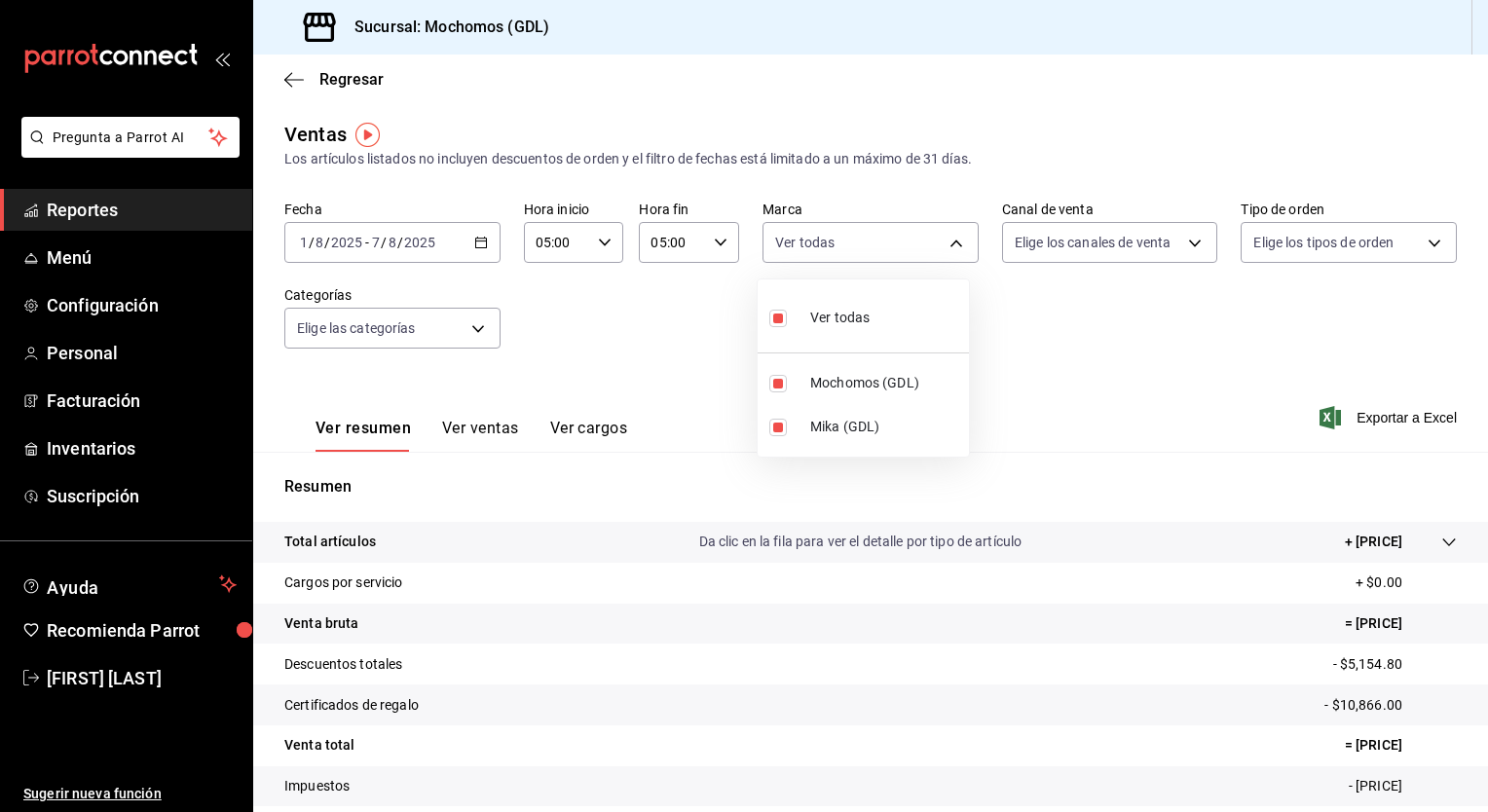 click at bounding box center [744, 406] 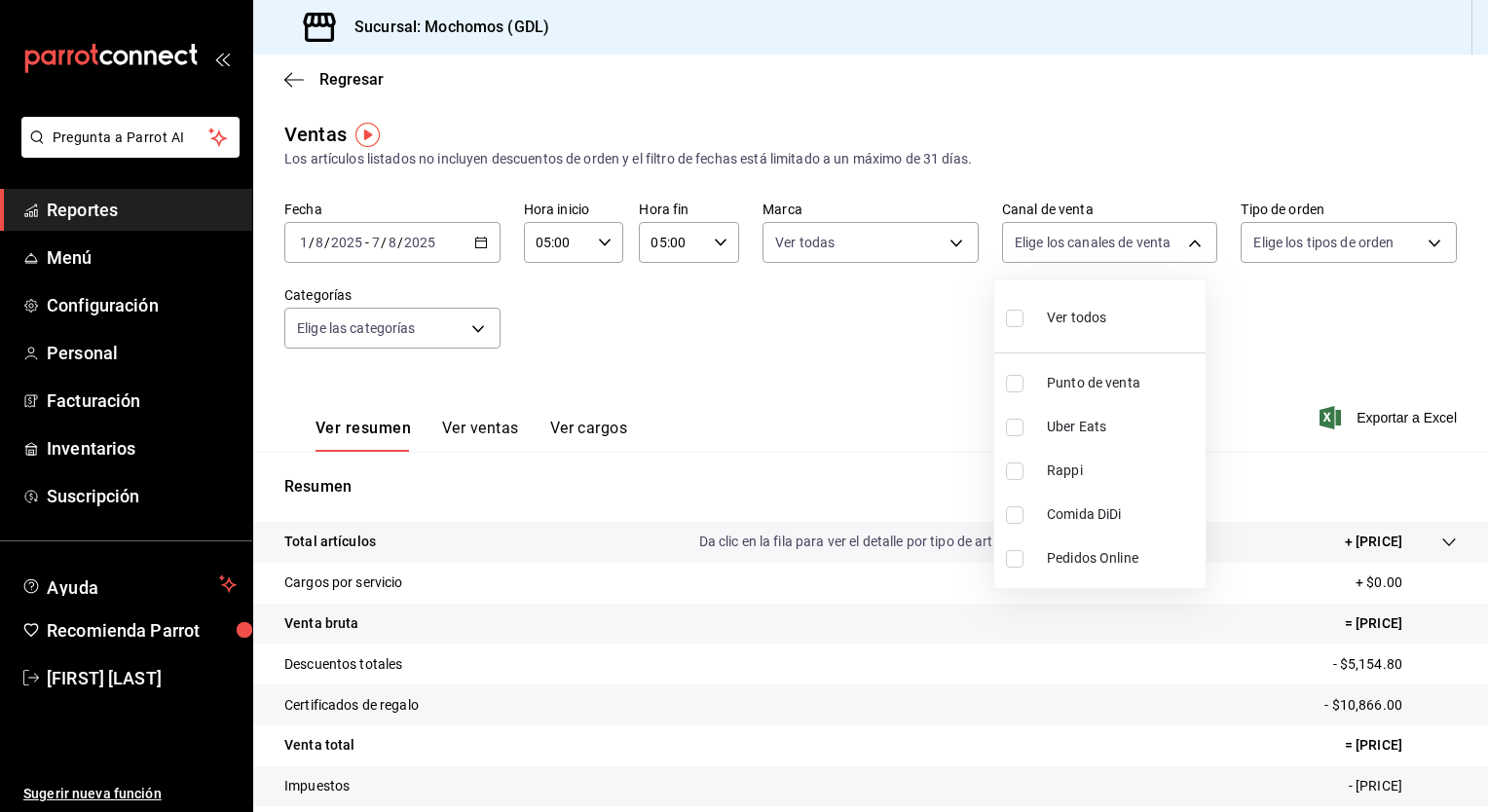 click on "Pregunta a Parrot AI Reportes   Menú   Configuración   Personal   Facturación   Inventarios   Suscripción   Ayuda Recomienda Parrot   Honir Parra   Sugerir nueva función   Sucursal: Mochomos (GDL) Regresar Ventas Los artículos listados no incluyen descuentos de orden y el filtro de fechas está limitado a un máximo de 31 días. Fecha 2025-08-01 1 / 8 / 2025 - 2025-08-07 7 / 8 / 2025 Hora inicio 05:00 Hora inicio Hora fin 05:00 Hora fin Marca Ver todas 36c25d4a-7cb0-456c-a434-e981d54830bc,9cac9703-0c5a-4d8b-addd-5b6b571d65b9 Canal de venta Elige los canales de venta Tipo de orden Elige los tipos de orden Categorías Elige las categorías Ver resumen Ver ventas Ver cargos Exportar a Excel Resumen Total artículos Da clic en la fila para ver el detalle por tipo de artículo + $1,684,746.40 Cargos por servicio + $0.00 Venta bruta = $1,684,746.40 Descuentos totales - $5,154.80 Certificados de regalo - $10,866.00 Venta total = $1,668,725.60 Impuestos - $230,169.05 Venta neta = $1,438,556.55 Reportes   Menú" at bounding box center (744, 406) 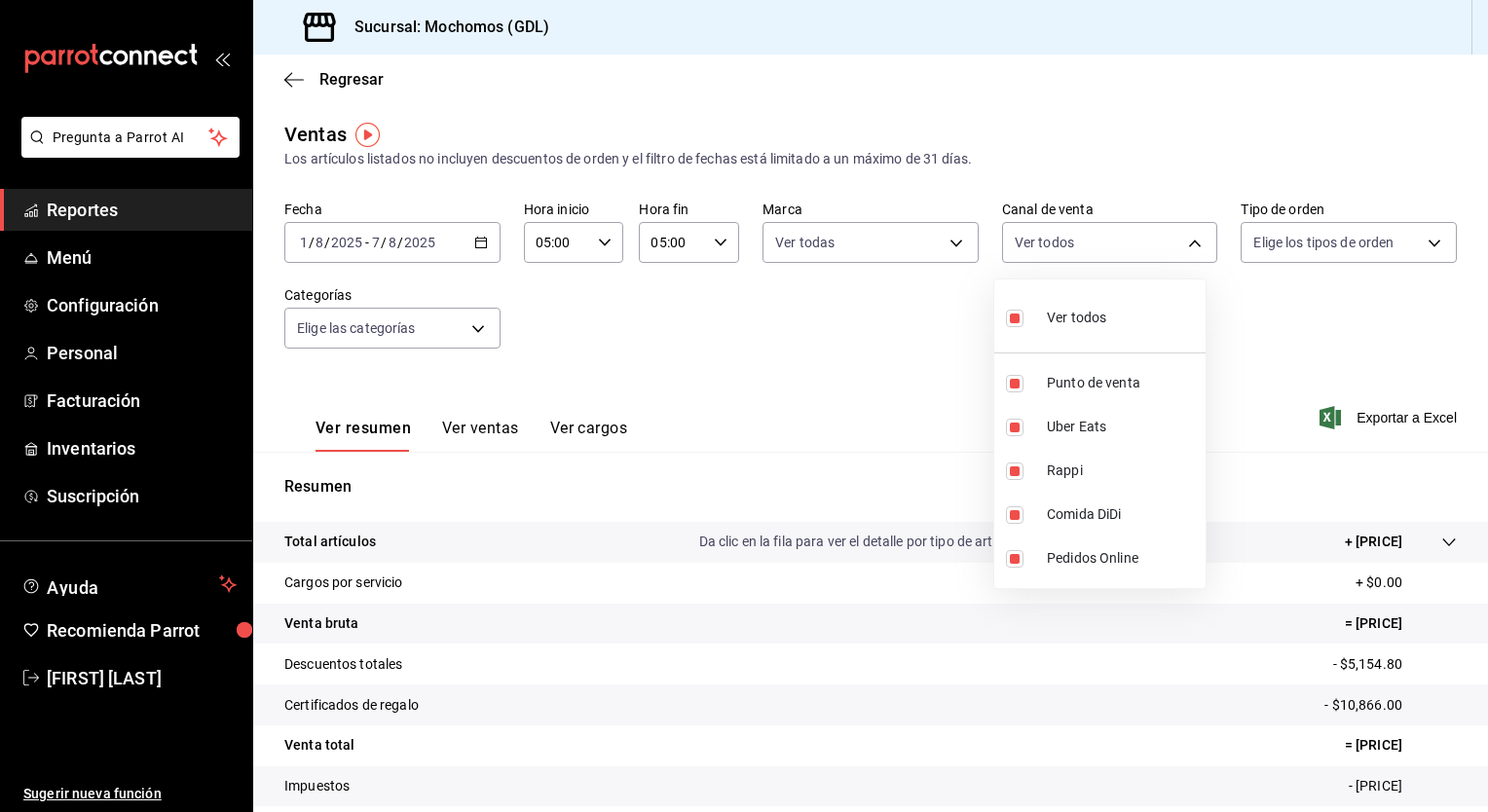 click at bounding box center (744, 406) 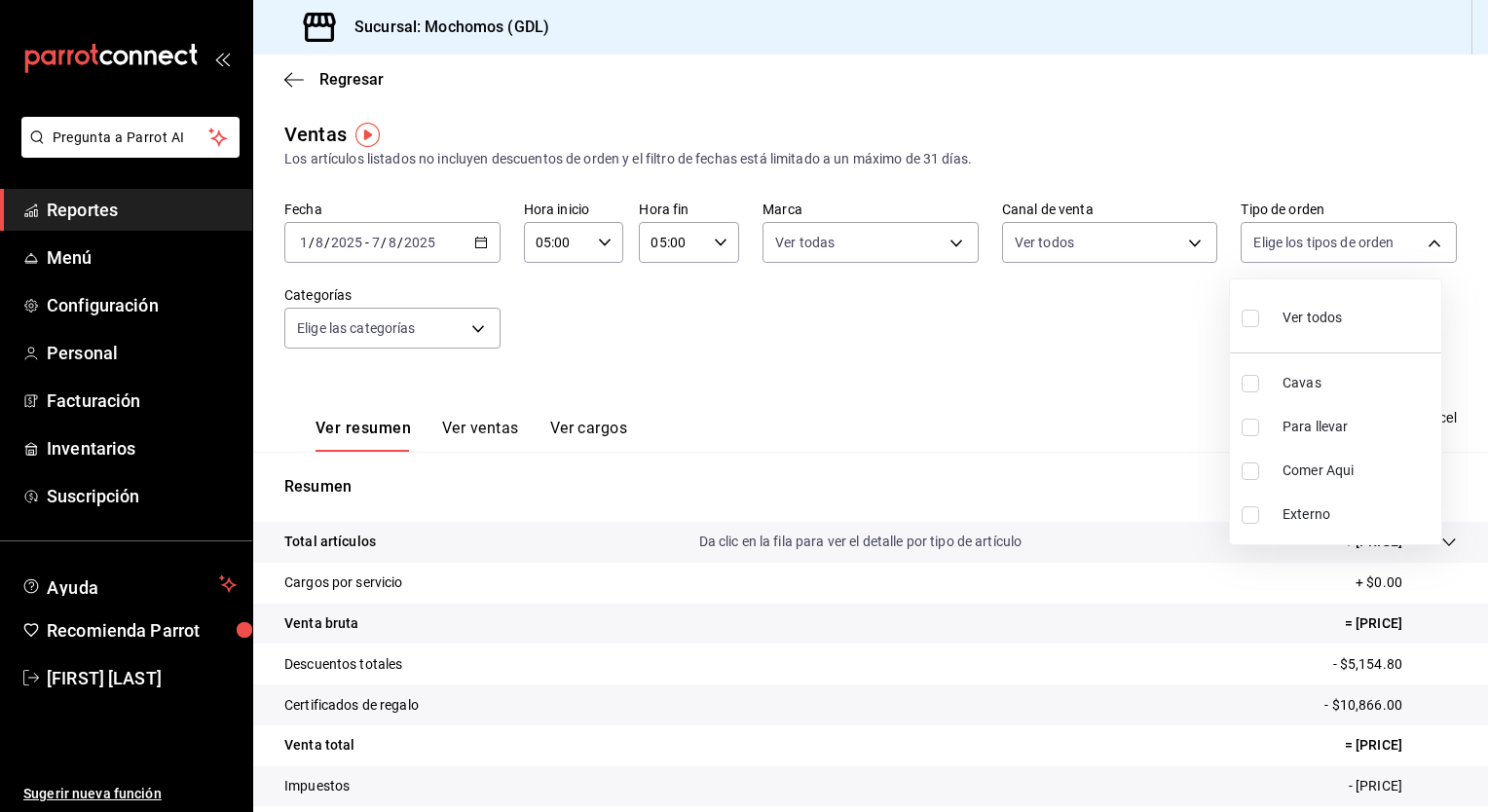 click on "Pregunta a Parrot AI Reportes   Menú   Configuración   Personal   Facturación   Inventarios   Suscripción   Ayuda Recomienda Parrot   Honir Parra   Sugerir nueva función   Sucursal: Mochomos (GDL) Regresar Ventas Los artículos listados no incluyen descuentos de orden y el filtro de fechas está limitado a un máximo de 31 días. Fecha 2025-08-01 1 / 8 / 2025 - 2025-08-07 7 / 8 / 2025 Hora inicio 05:00 Hora inicio Hora fin 05:00 Hora fin Marca Ver todas 36c25d4a-7cb0-456c-a434-e981d54830bc,9cac9703-0c5a-4d8b-addd-5b6b571d65b9 Canal de venta Ver todos PARROT,UBER_EATS,RAPPI,DIDI_FOOD,ONLINE Tipo de orden Elige los tipos de orden Categorías Elige las categorías Ver resumen Ver ventas Ver cargos Exportar a Excel Resumen Total artículos Da clic en la fila para ver el detalle por tipo de artículo + $1,684,746.40 Cargos por servicio + $0.00 Venta bruta = $1,684,746.40 Descuentos totales - $5,154.80 Certificados de regalo - $10,866.00 Venta total = $1,668,725.60 Impuestos - $230,169.05 Venta neta Reportes" at bounding box center (744, 406) 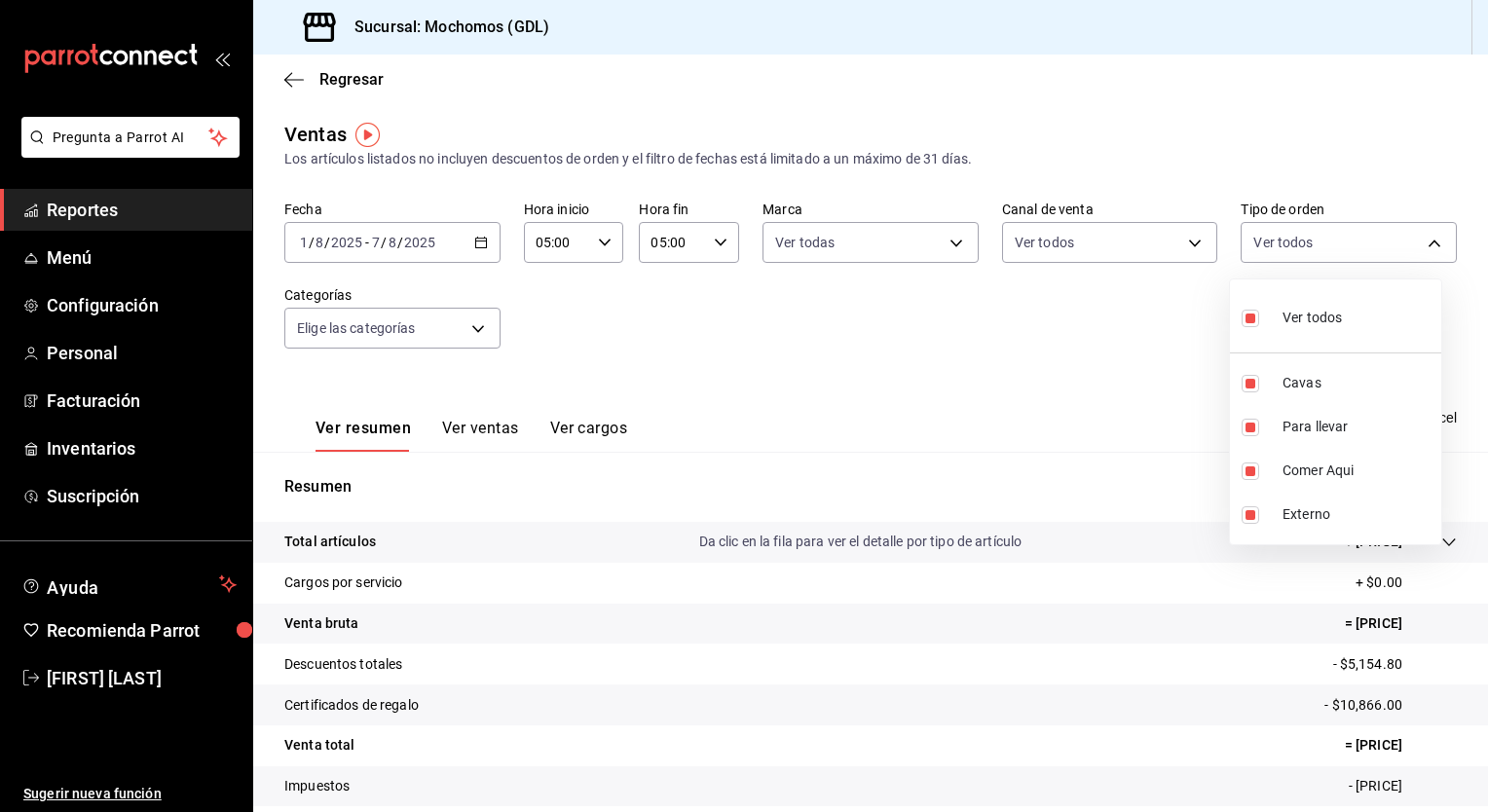 click at bounding box center (744, 406) 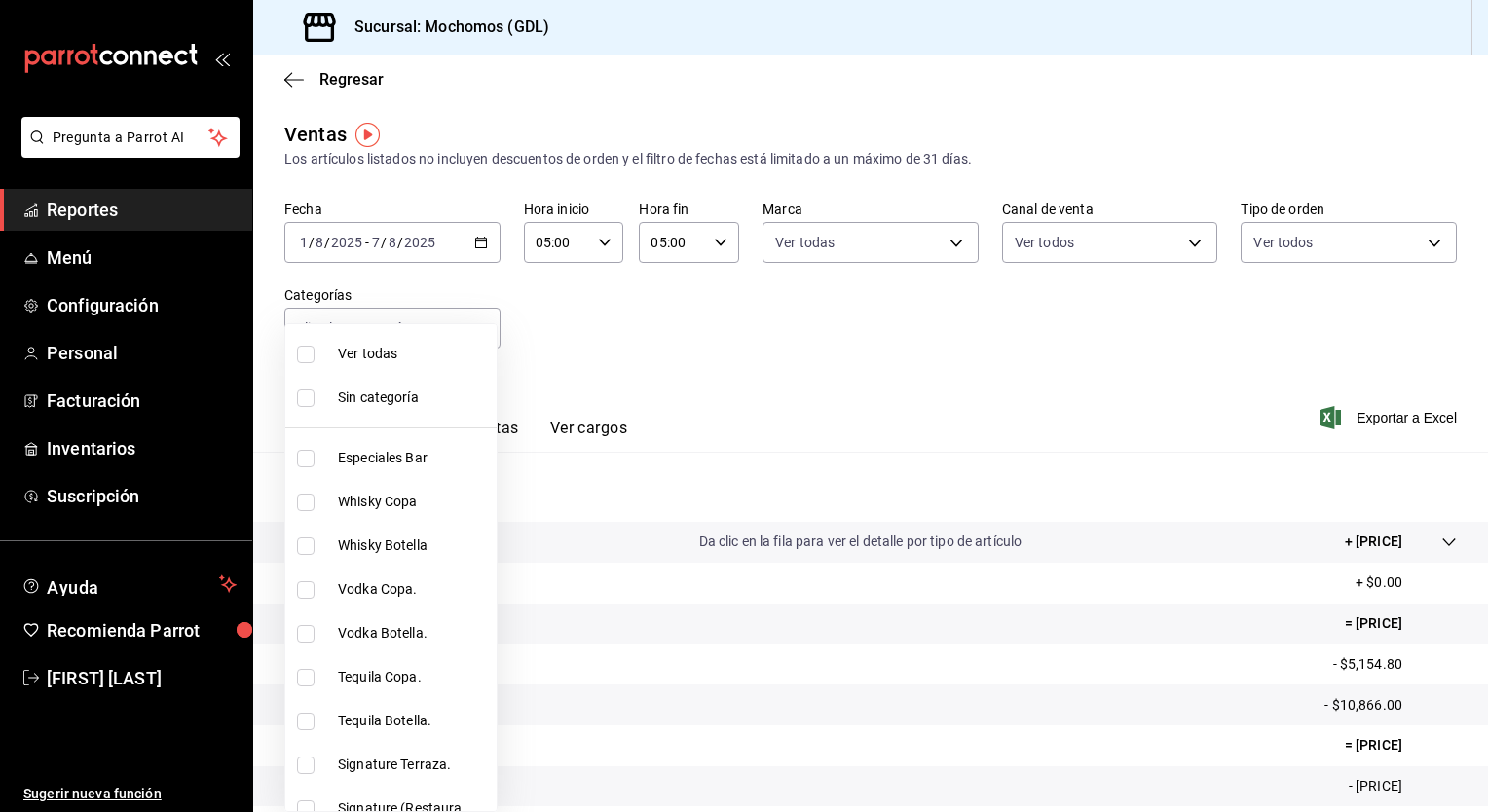 click on "Pregunta a Parrot AI Reportes   Menú   Configuración   Personal   Facturación   Inventarios   Suscripción   Ayuda Recomienda Parrot   Honir Parra   Sugerir nueva función   Sucursal: Mochomos (GDL) Regresar Ventas Los artículos listados no incluyen descuentos de orden y el filtro de fechas está limitado a un máximo de 31 días. Fecha 2025-08-01 1 / 8 / 2025 - 2025-08-07 7 / 8 / 2025 Hora inicio 05:00 Hora inicio Hora fin 05:00 Hora fin Marca Ver todas 36c25d4a-7cb0-456c-a434-e981d54830bc,9cac9703-0c5a-4d8b-addd-5b6b571d65b9 Canal de venta Ver todos PARROT,UBER_EATS,RAPPI,DIDI_FOOD,ONLINE Tipo de orden Ver todos c3d0baef-30c0-4718-9d76-caab43e27316,13c4cc4a-99d2-42c0-ba96-c3de8c08c13d,7b7918ed-1db5-442d-955d-303d5b4c53c3,EXTERNAL Categorías Elige las categorías Ver resumen Ver ventas Ver cargos Exportar a Excel Resumen Total artículos Da clic en la fila para ver el detalle por tipo de artículo + $1,684,746.40 Cargos por servicio + $0.00 Venta bruta = $1,684,746.40 Descuentos totales - $5,154.80" at bounding box center [744, 406] 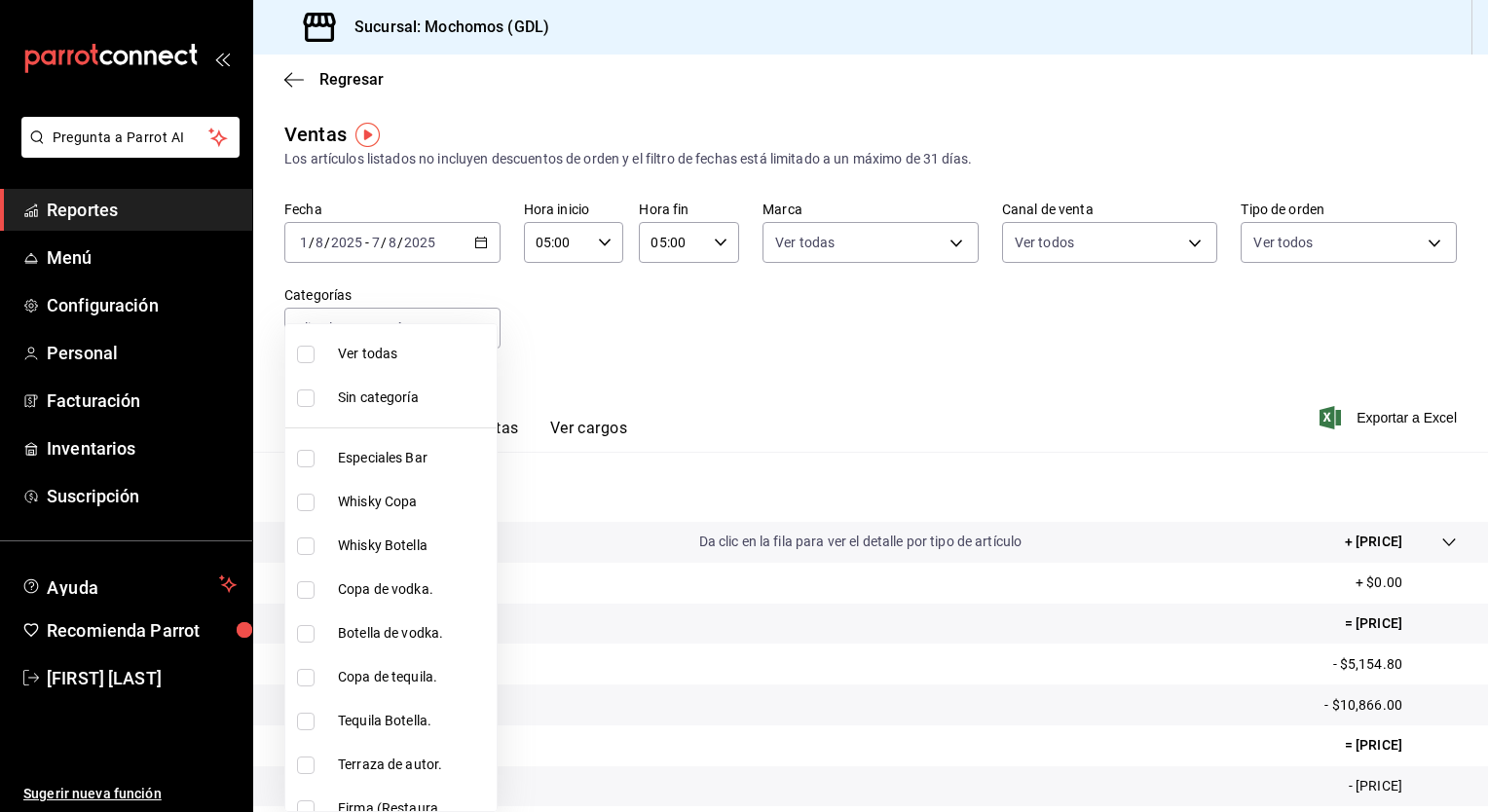 click on "Ver todas" at bounding box center [413, 353] 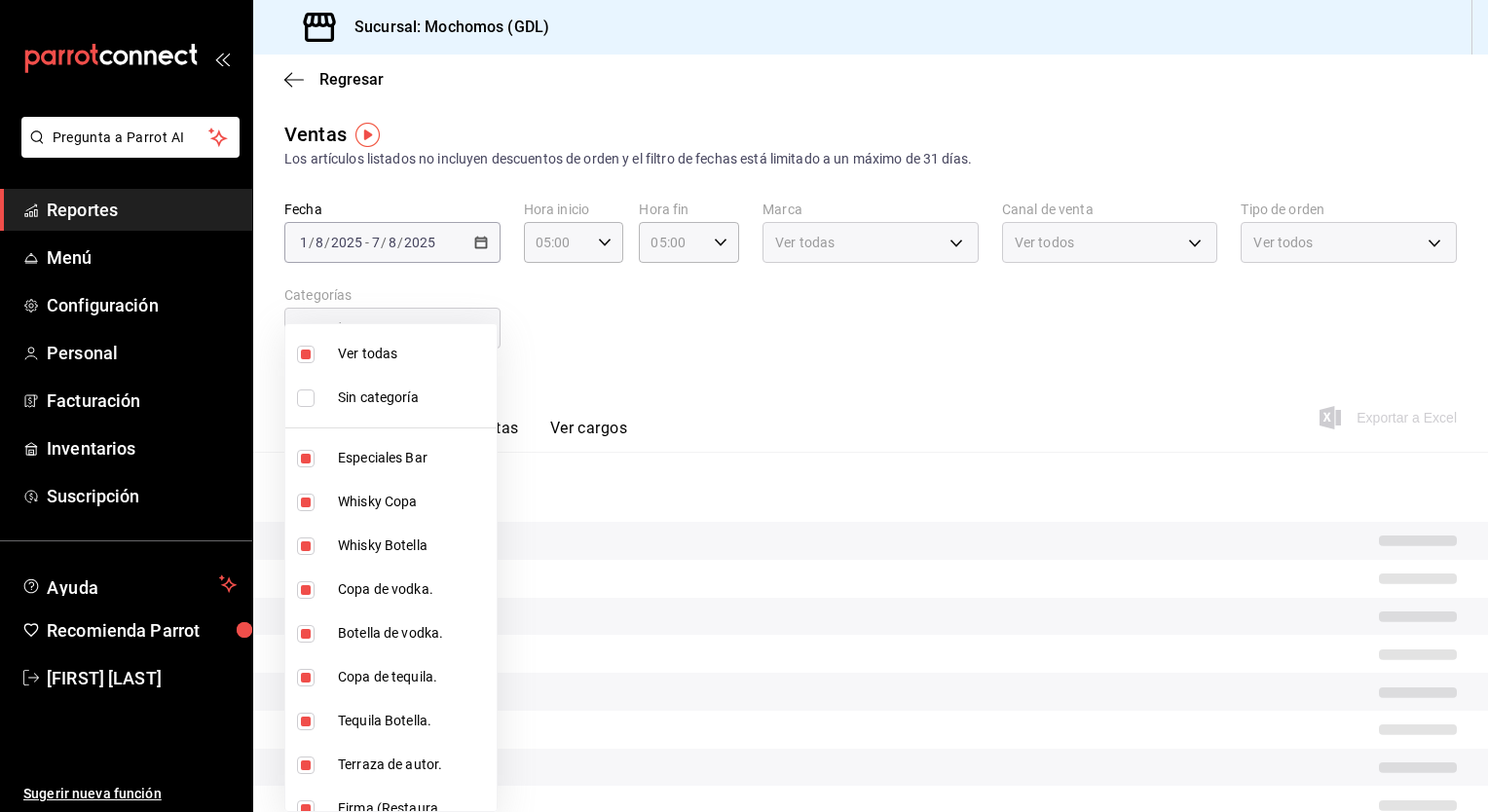 click at bounding box center [744, 406] 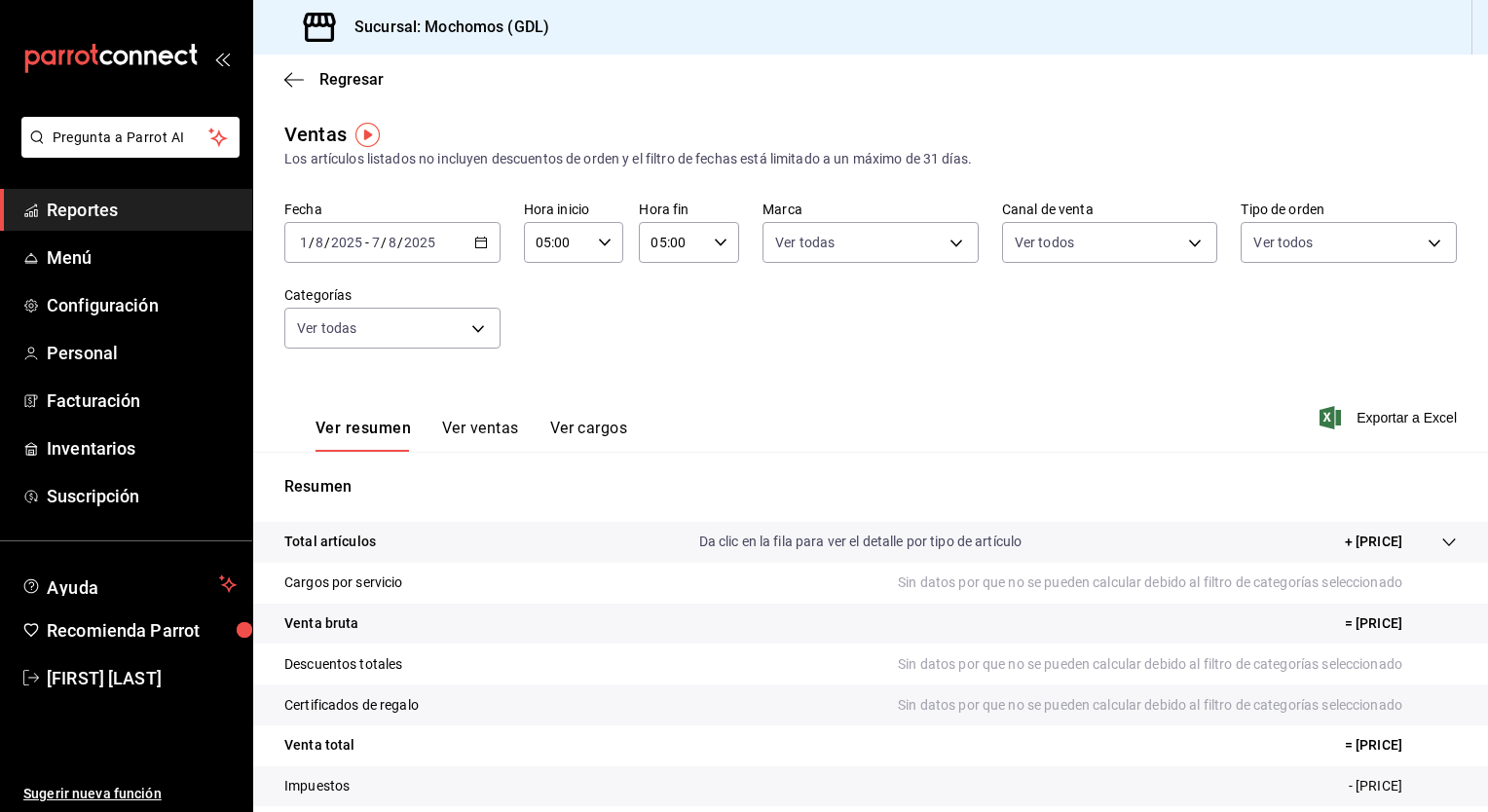 click on "Ver resumen Ver ventas Ver cargos Exportar a Excel" at bounding box center [871, 412] 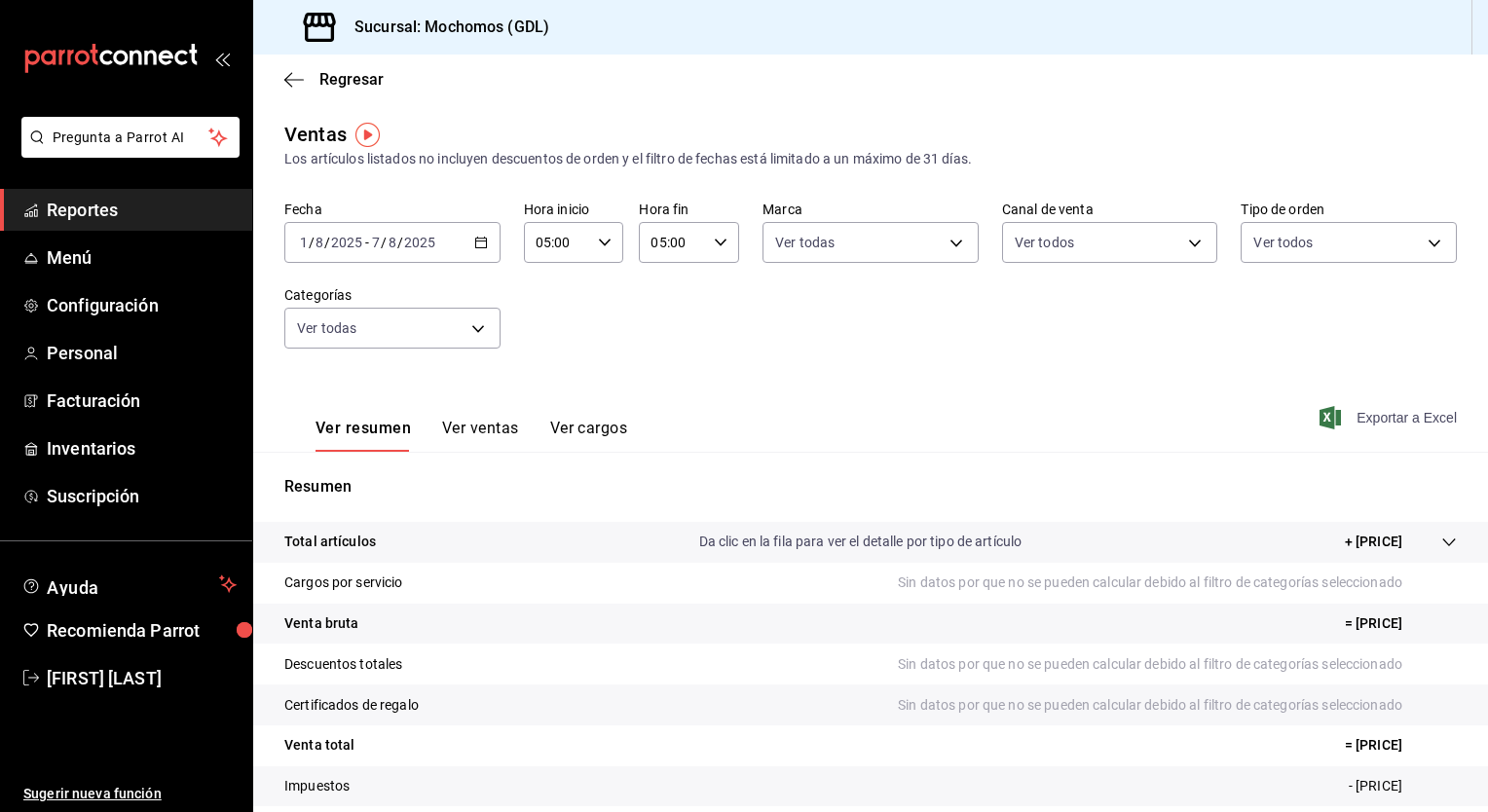 click on "Exportar a Excel" at bounding box center (1406, 418) 